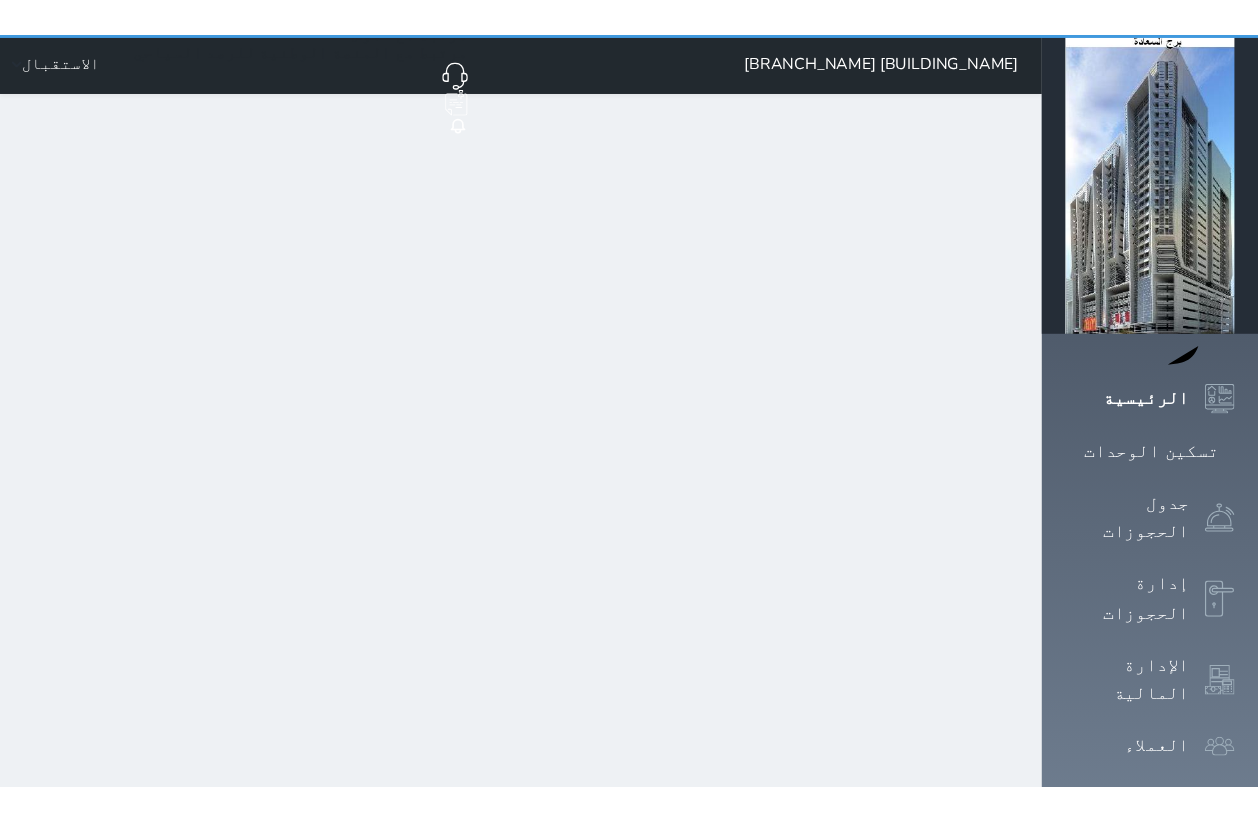 scroll, scrollTop: 0, scrollLeft: 0, axis: both 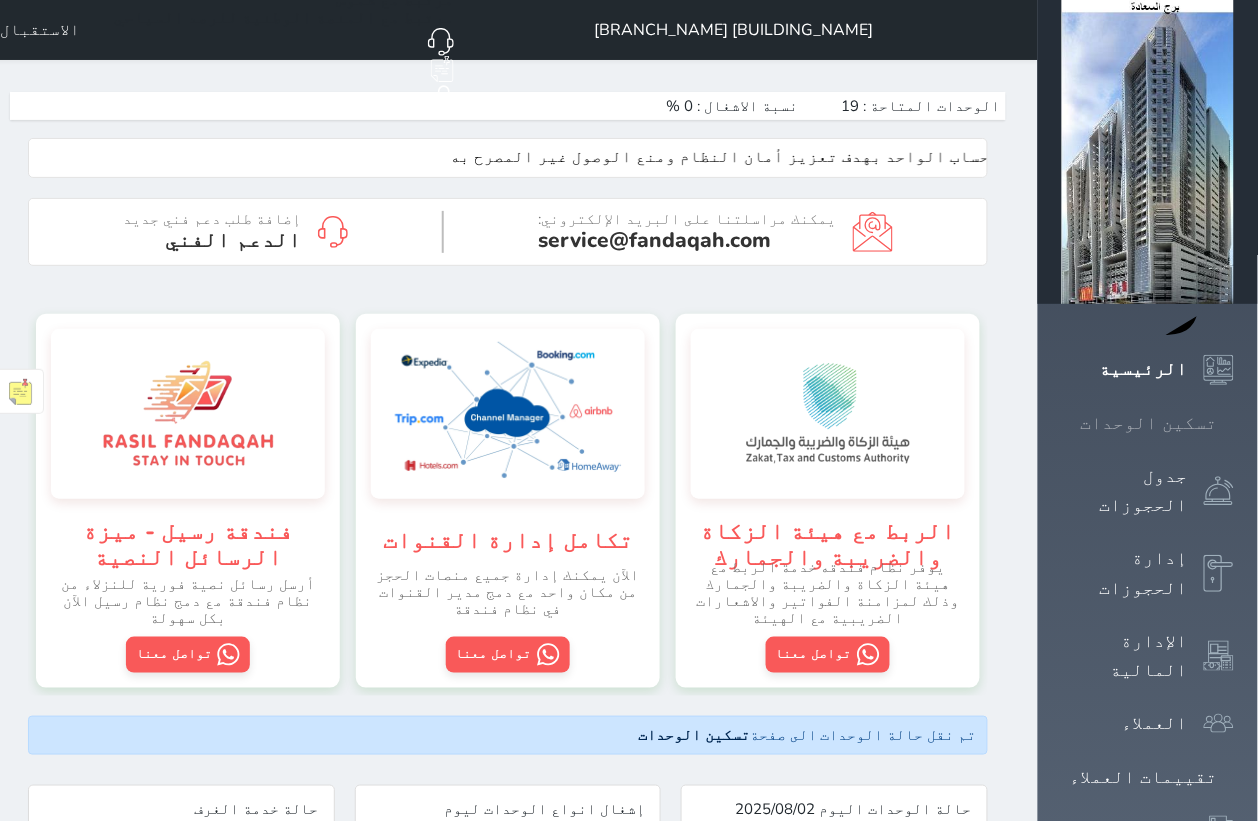 click on "تسكين الوحدات" at bounding box center (1149, 423) 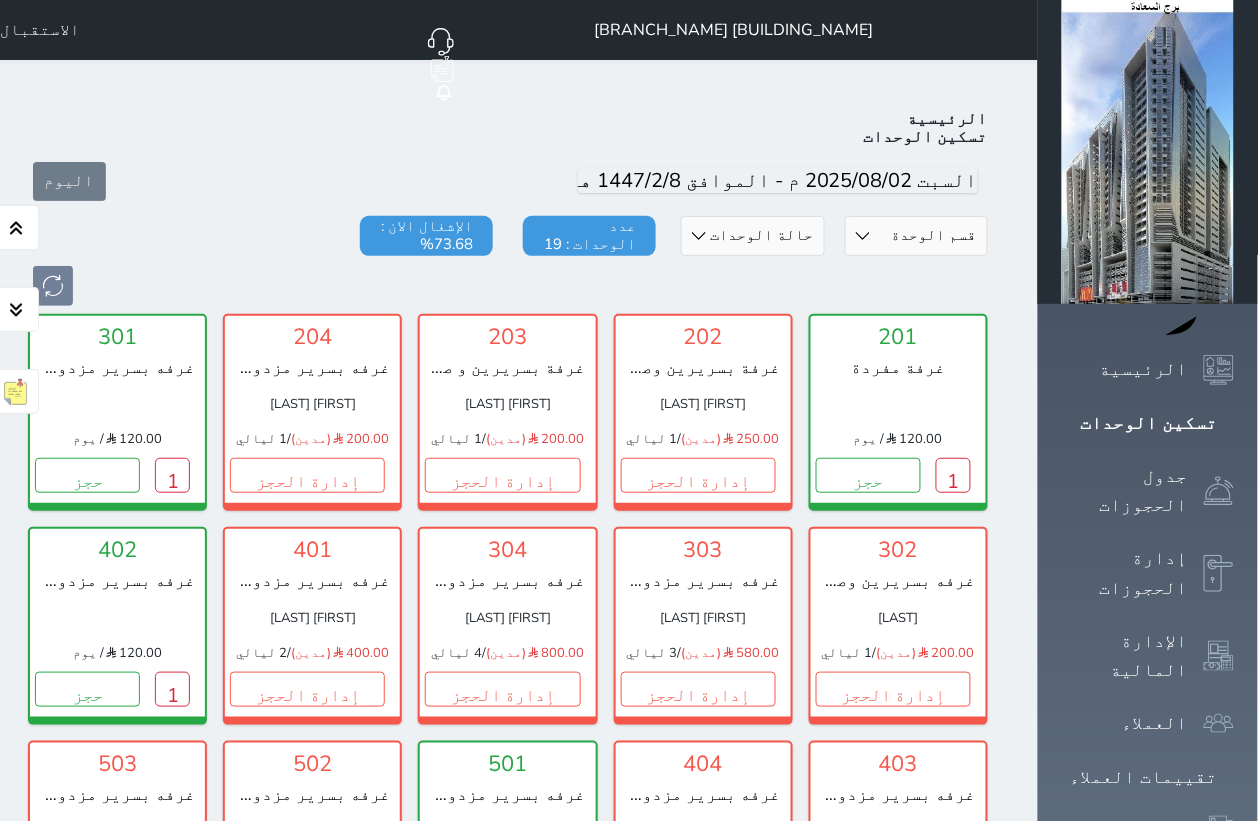 scroll, scrollTop: 77, scrollLeft: 0, axis: vertical 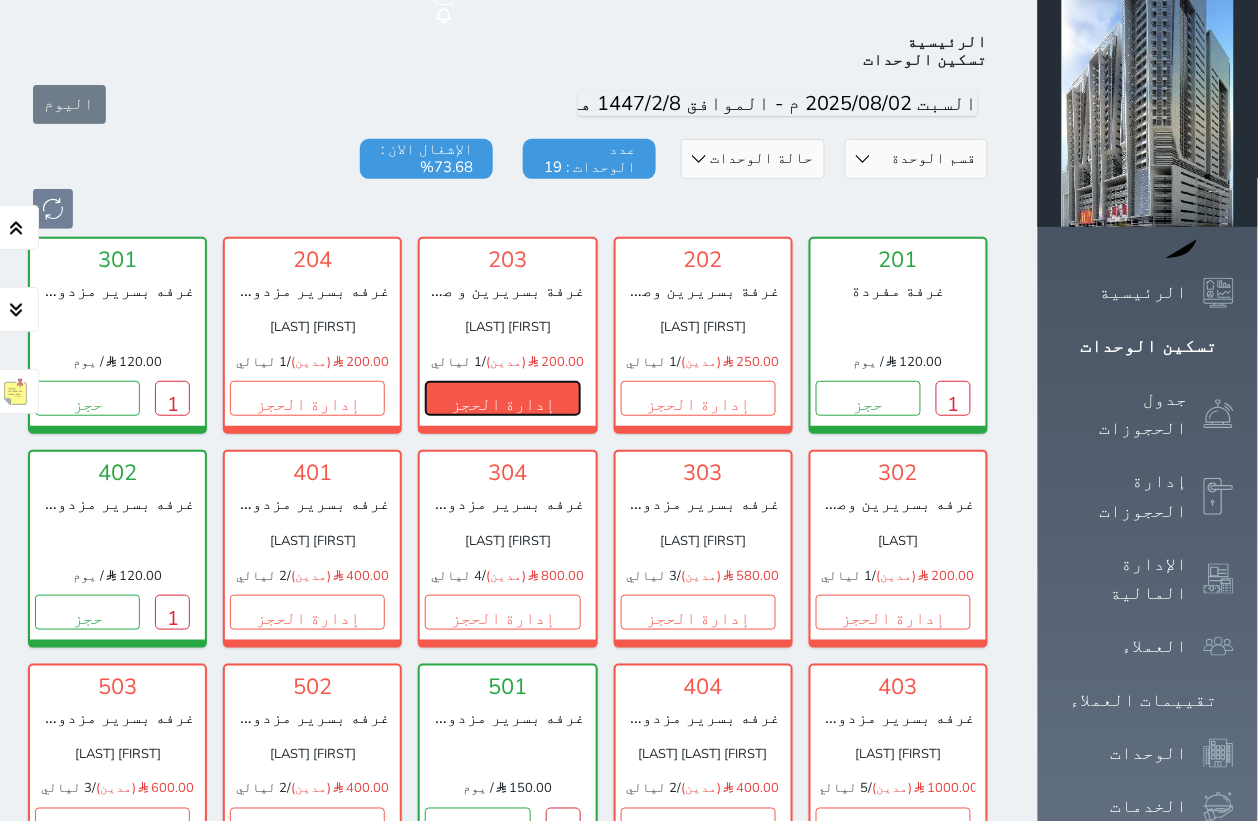 drag, startPoint x: 597, startPoint y: 356, endPoint x: 610, endPoint y: 356, distance: 13 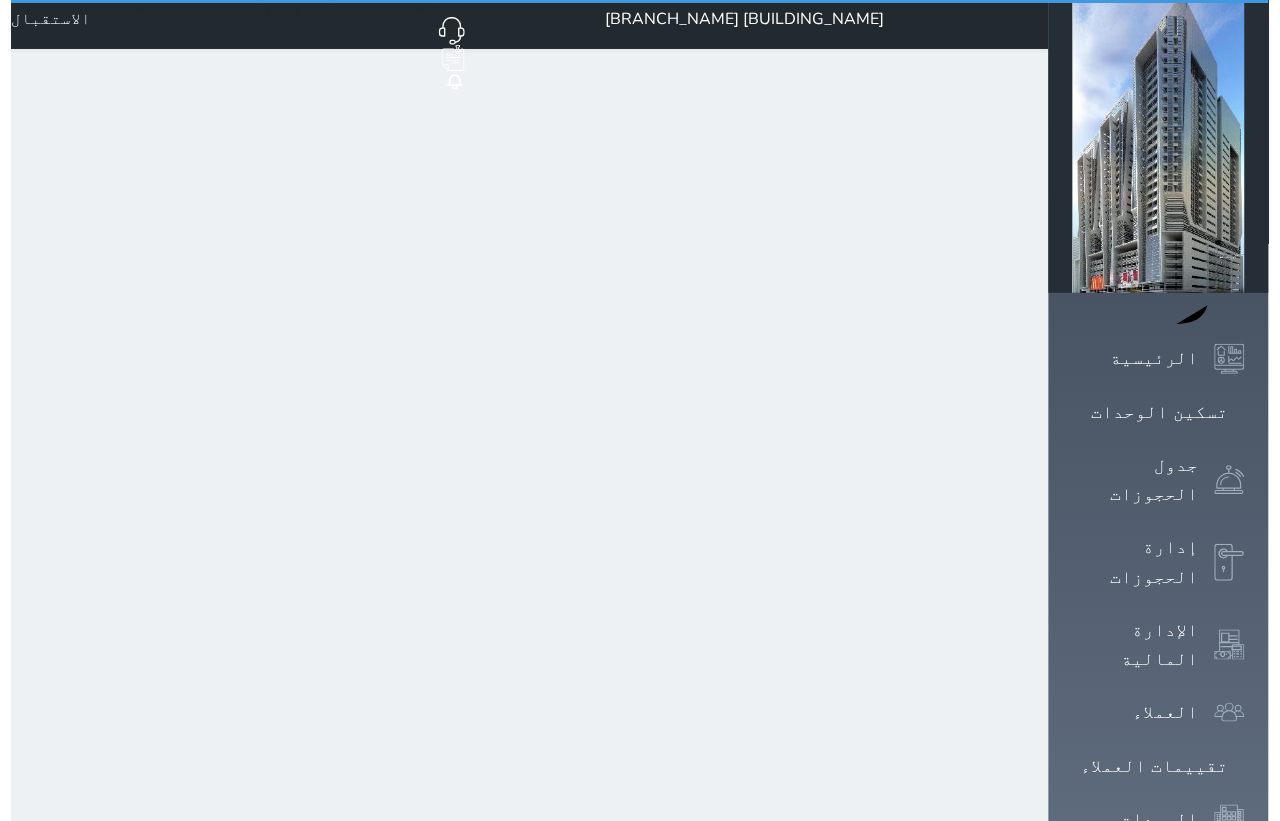 scroll, scrollTop: 0, scrollLeft: 0, axis: both 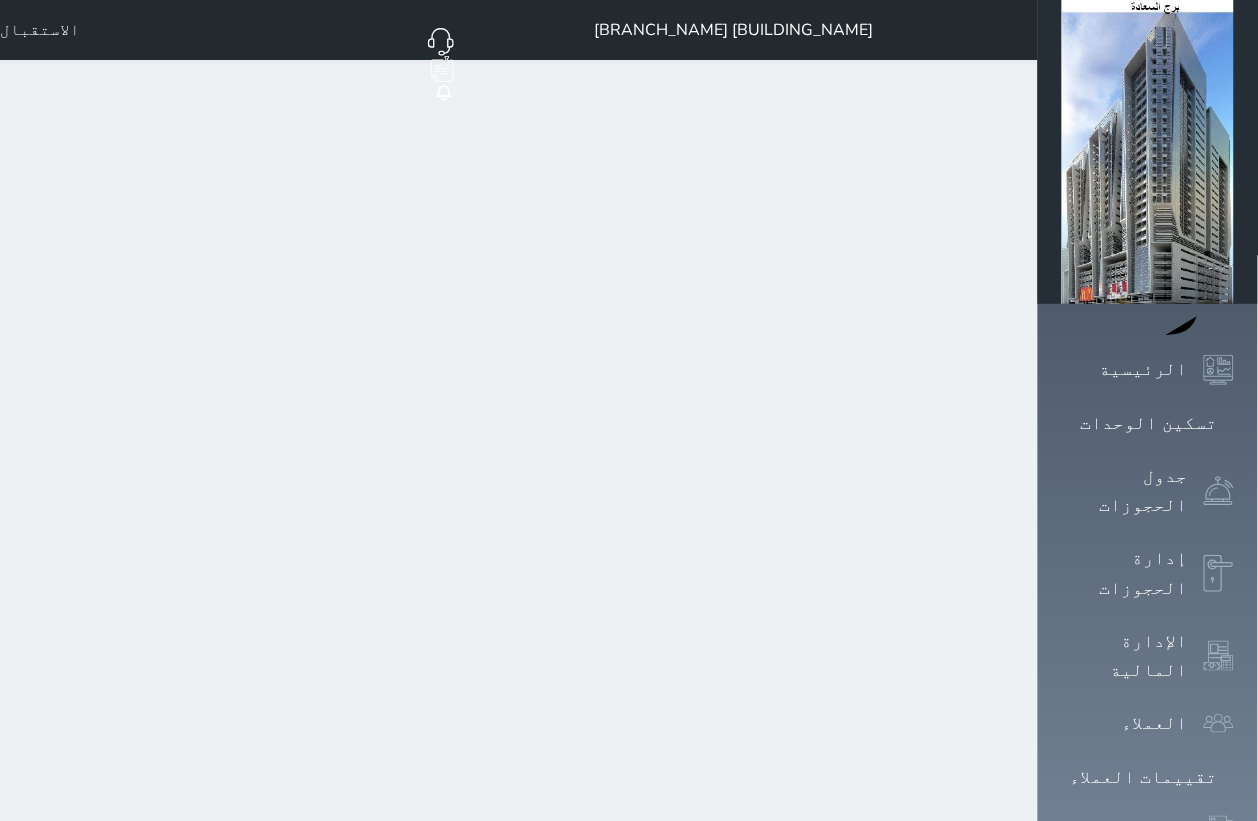 select on "4" 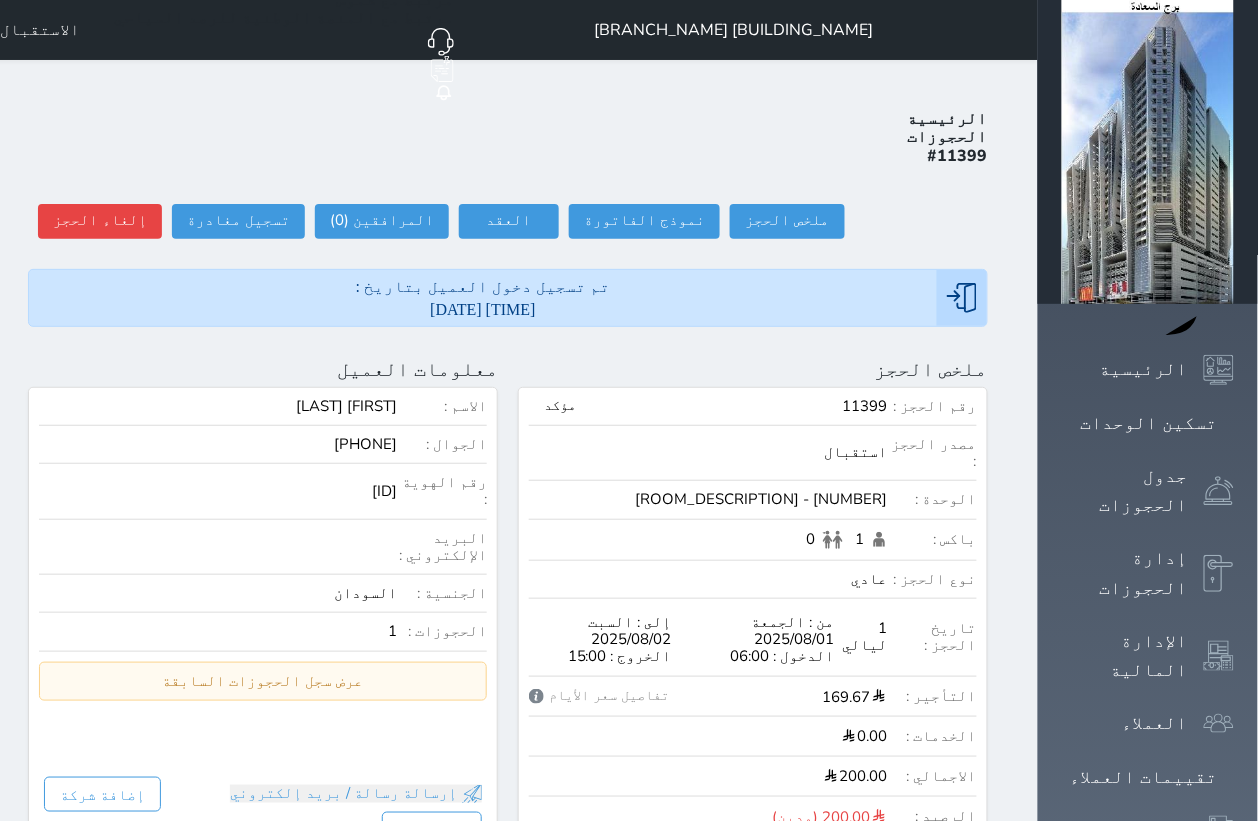click on "الرئيسية الحجوزات #11399 ملخص الحجز ملخص الحجز #11399 نموذج الفاتورة العقد العقد #11399 العقود الموقعه #11399 العقود الموقعه (0) # تاريخ التوقيع الاجرائات المرافقين (0) المرافقين البحث عن المرافقين : الاسم رقم الهوية البريد الإلكتروني الجوال تغيير العميل الاسم * الجنس اختر الجنس ذكر انثى تاريخ الميلاد * تاريخ الميلاد الهجرى صلة القرابة اختر صلة القرابة ابن ابنه زوجة اخ اخت اب ام زوج أخرى نوع العميل * اختر نوع مواطن مواطن خليجي" at bounding box center (508, 988) 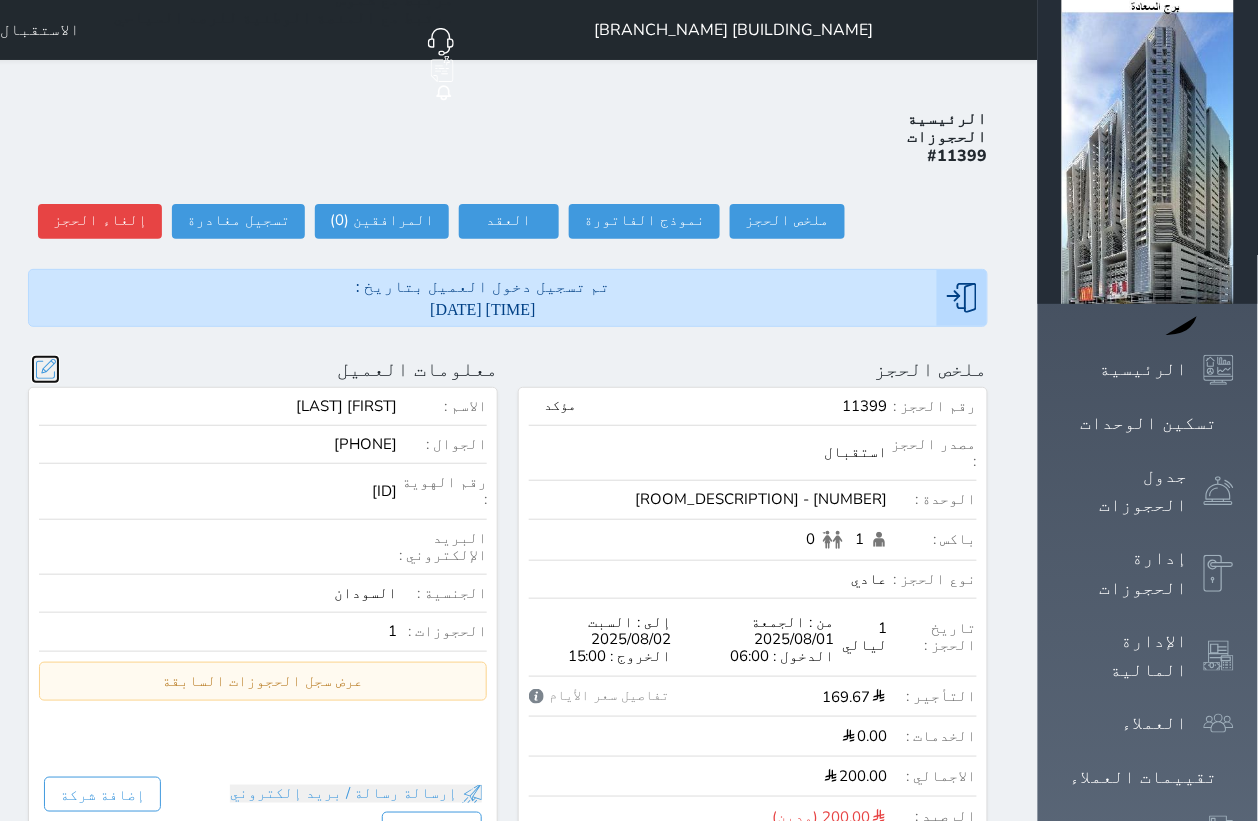 click at bounding box center [45, 369] 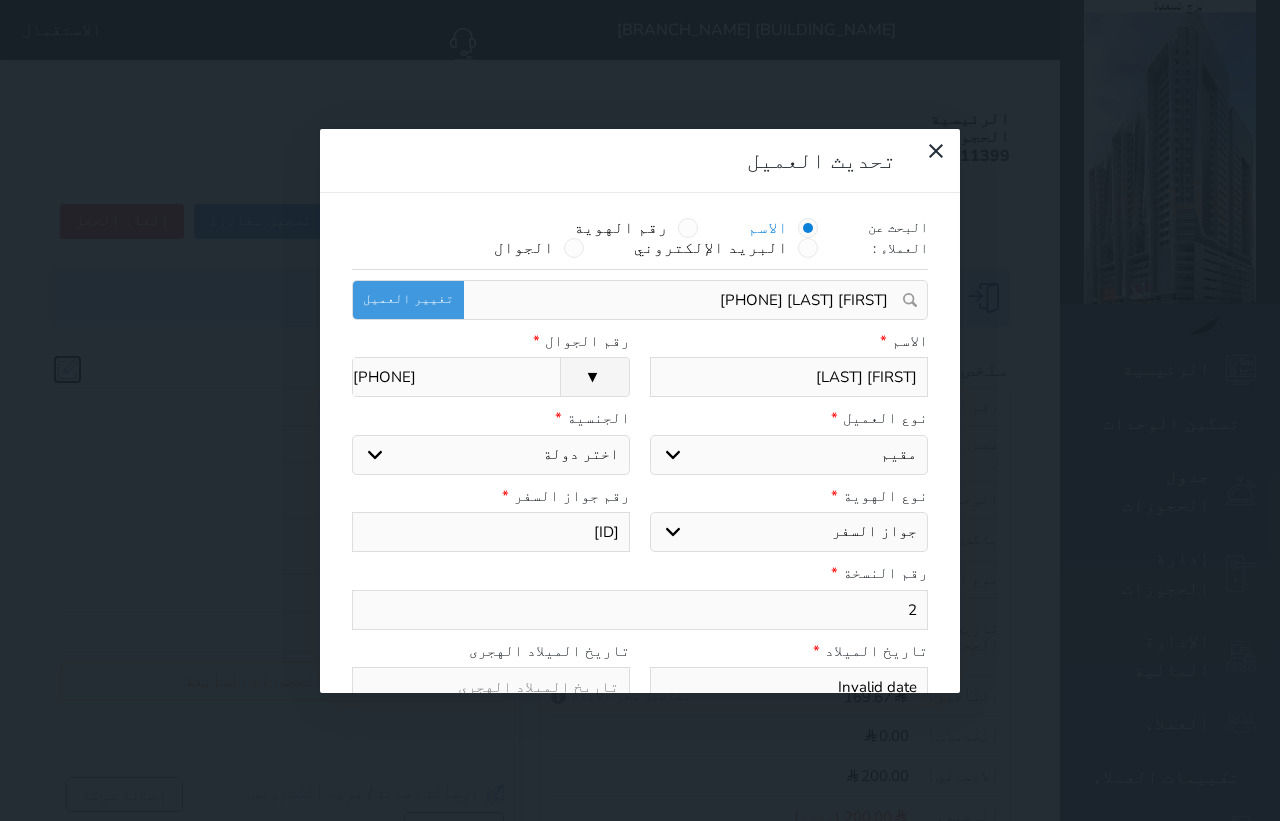 select on "5" 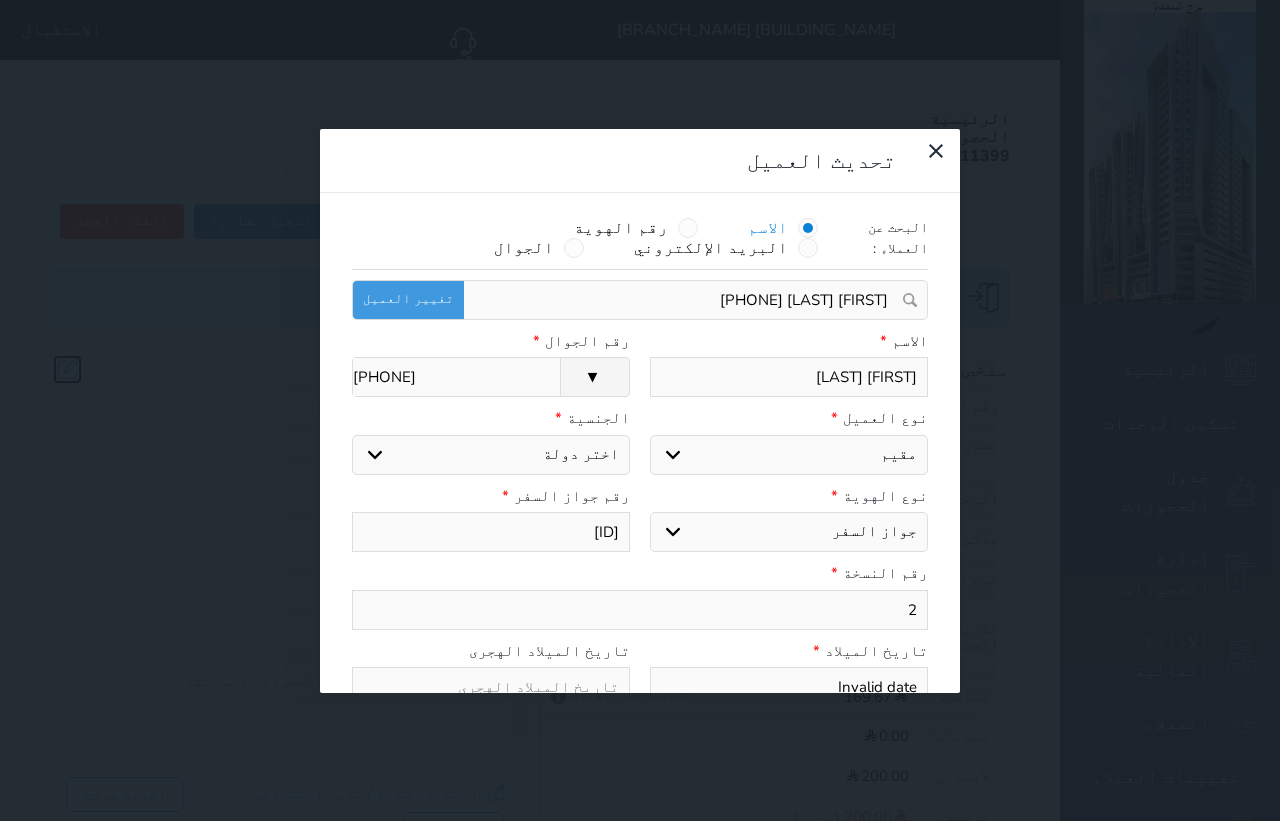 select on "204" 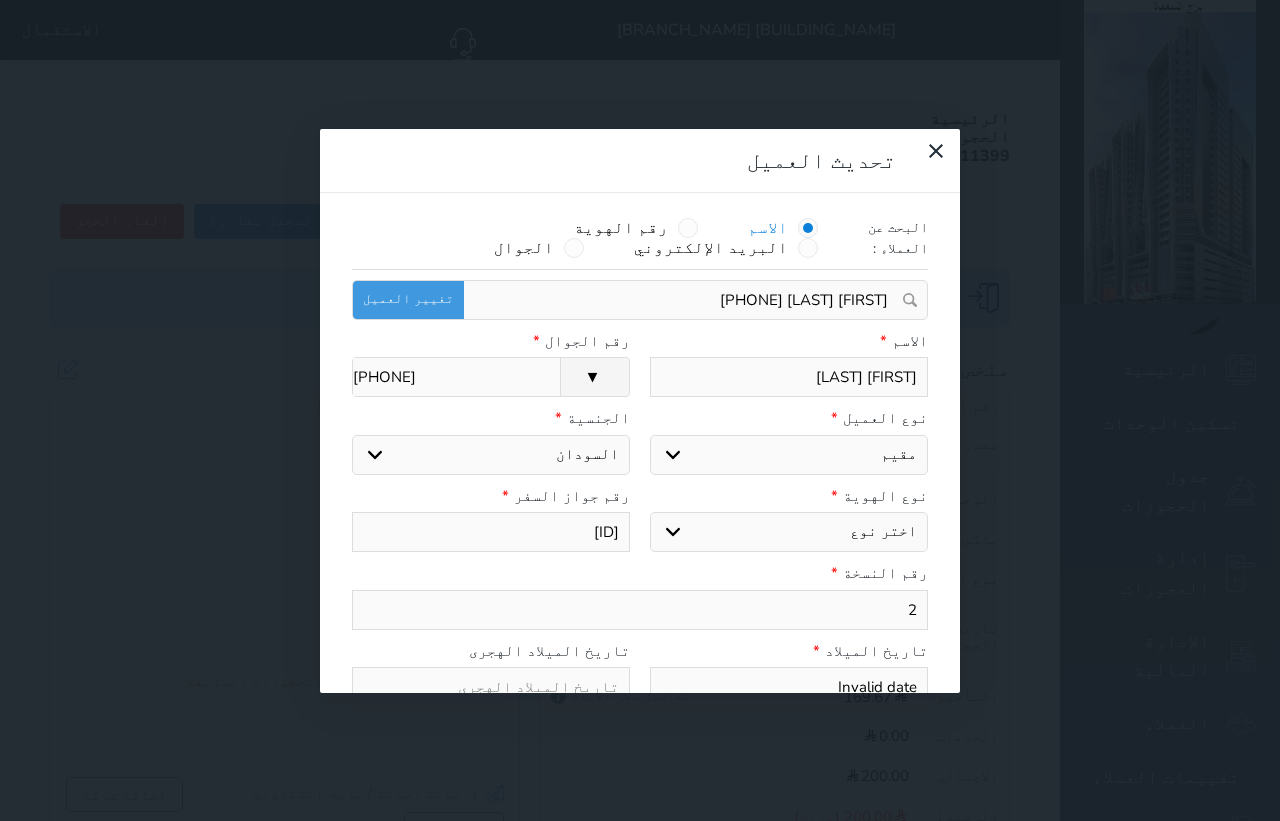 drag, startPoint x: 538, startPoint y: 391, endPoint x: 631, endPoint y: 388, distance: 93.04838 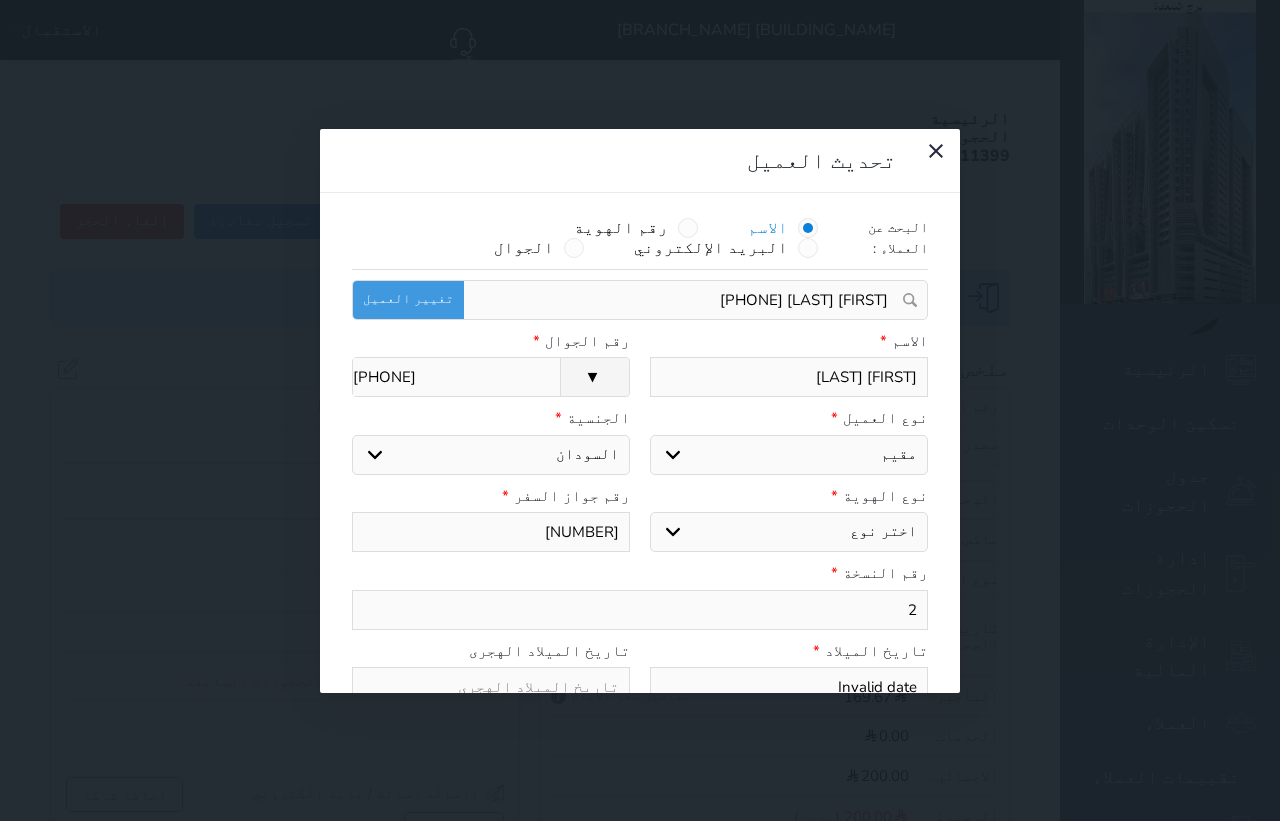 type on "[NUMBER]" 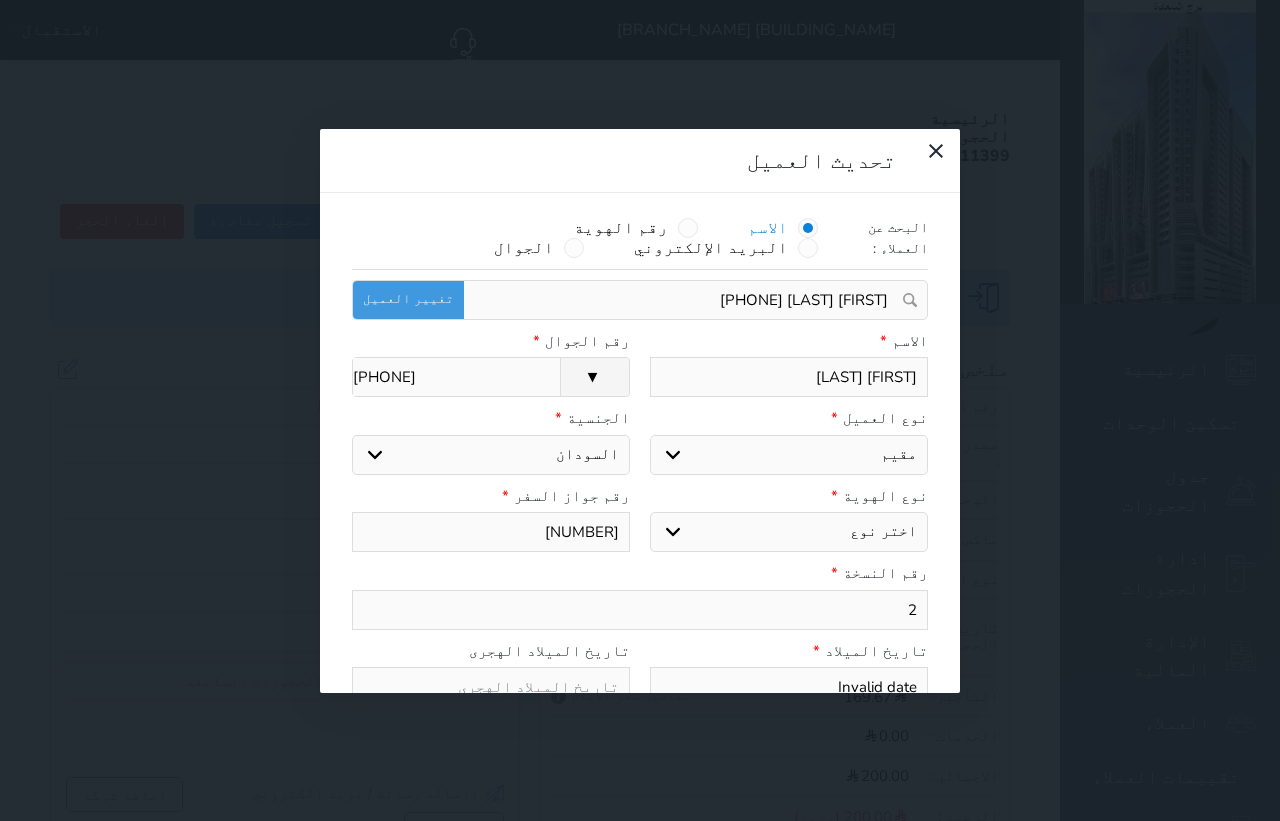 click on "اختر نوع   مواطن مواطن خليجي زائر مقيم" at bounding box center [789, 455] 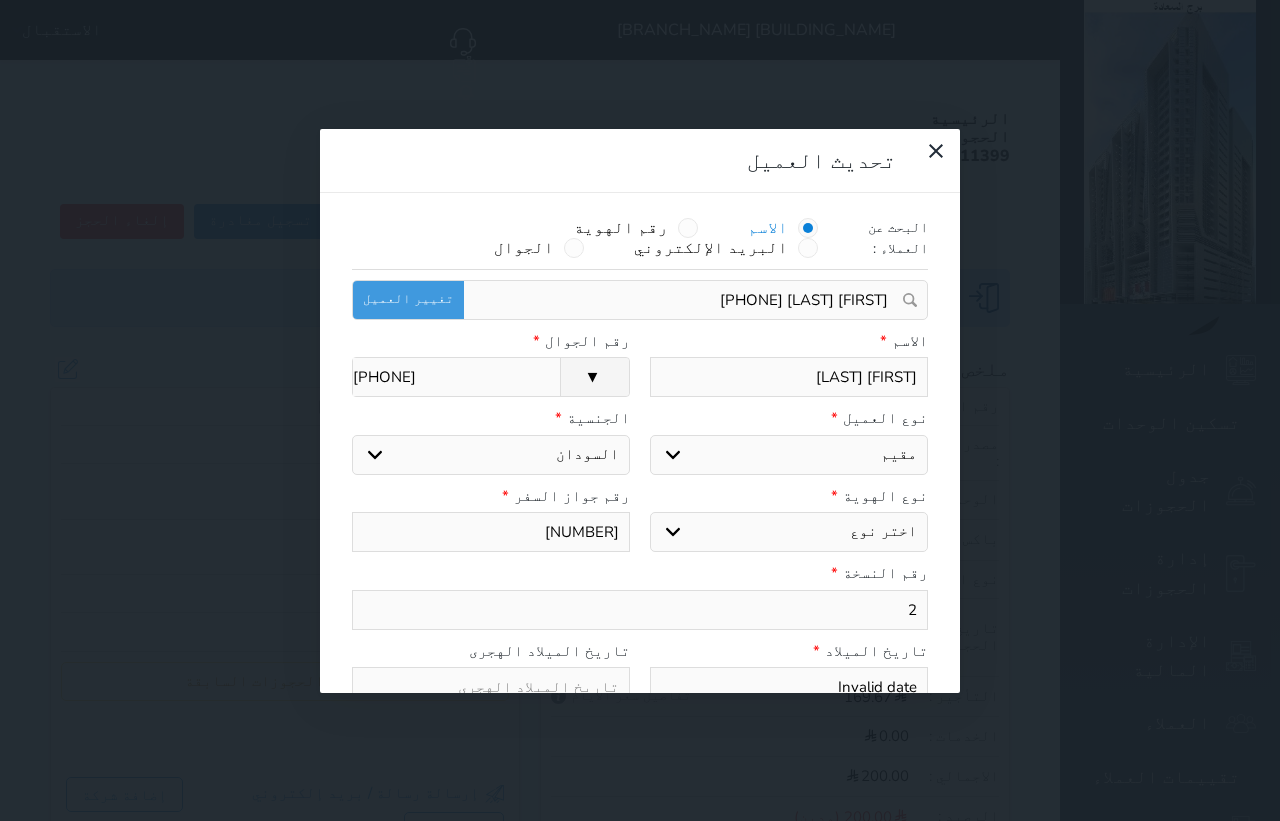 click on "اختر نوع   مواطن مواطن خليجي زائر مقيم" at bounding box center [789, 455] 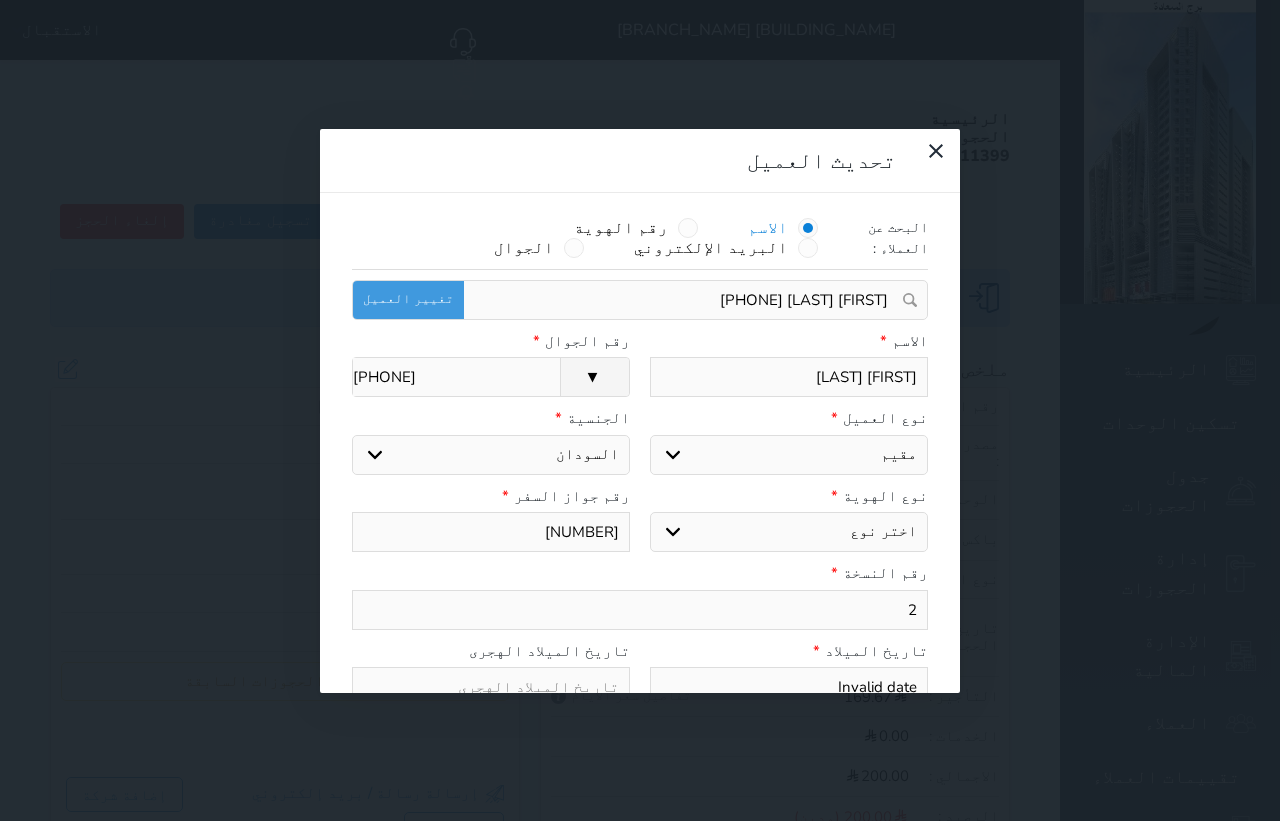 click on "اختر دولة   اثيوبيا اجنبي بجواز سعودي اخرى اذربيجان ارتيريا ارمينيا ازبكستان اسبانيا استراليا استونيا افراد القبائل افريقيا الوسطى افغانستان اكوادور الارجنتين الاردن الامارات العربية الامم المتحدة البانيا البحرين البرازيل البرتغال البريطانية في المحيط البوسنة والهرسك الجبل الأ سود الجزائر الدانمارك الراسالاخضر السلفادور السنغال السودان السويد الشاشان الصومال الصين الشعبية الصين الوطنية العراق الفلبين القبائل النازحة الكاميرون الكونغو الكويت الكويت-بدون المانيا المغرب المكسيك المملكة المتحدة المناهيل والمهرة النرويج النمسا النيجر الهند اليابان" at bounding box center (491, 455) 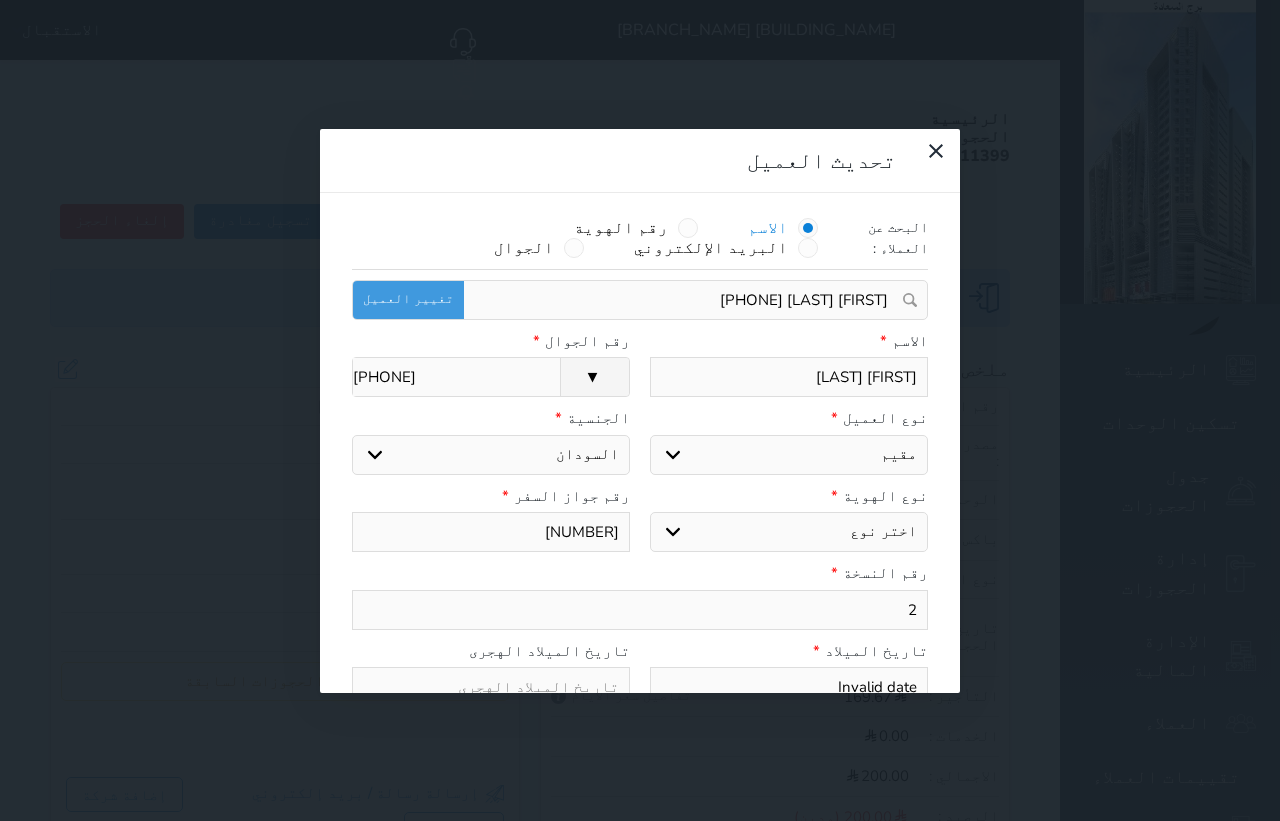 click on "اختر دولة   اثيوبيا اجنبي بجواز سعودي اخرى اذربيجان ارتيريا ارمينيا ازبكستان اسبانيا استراليا استونيا افراد القبائل افريقيا الوسطى افغانستان اكوادور الارجنتين الاردن الامارات العربية الامم المتحدة البانيا البحرين البرازيل البرتغال البريطانية في المحيط البوسنة والهرسك الجبل الأ سود الجزائر الدانمارك الراسالاخضر السلفادور السنغال السودان السويد الشاشان الصومال الصين الشعبية الصين الوطنية العراق الفلبين القبائل النازحة الكاميرون الكونغو الكويت الكويت-بدون المانيا المغرب المكسيك المملكة المتحدة المناهيل والمهرة النرويج النمسا النيجر الهند اليابان" at bounding box center [491, 455] 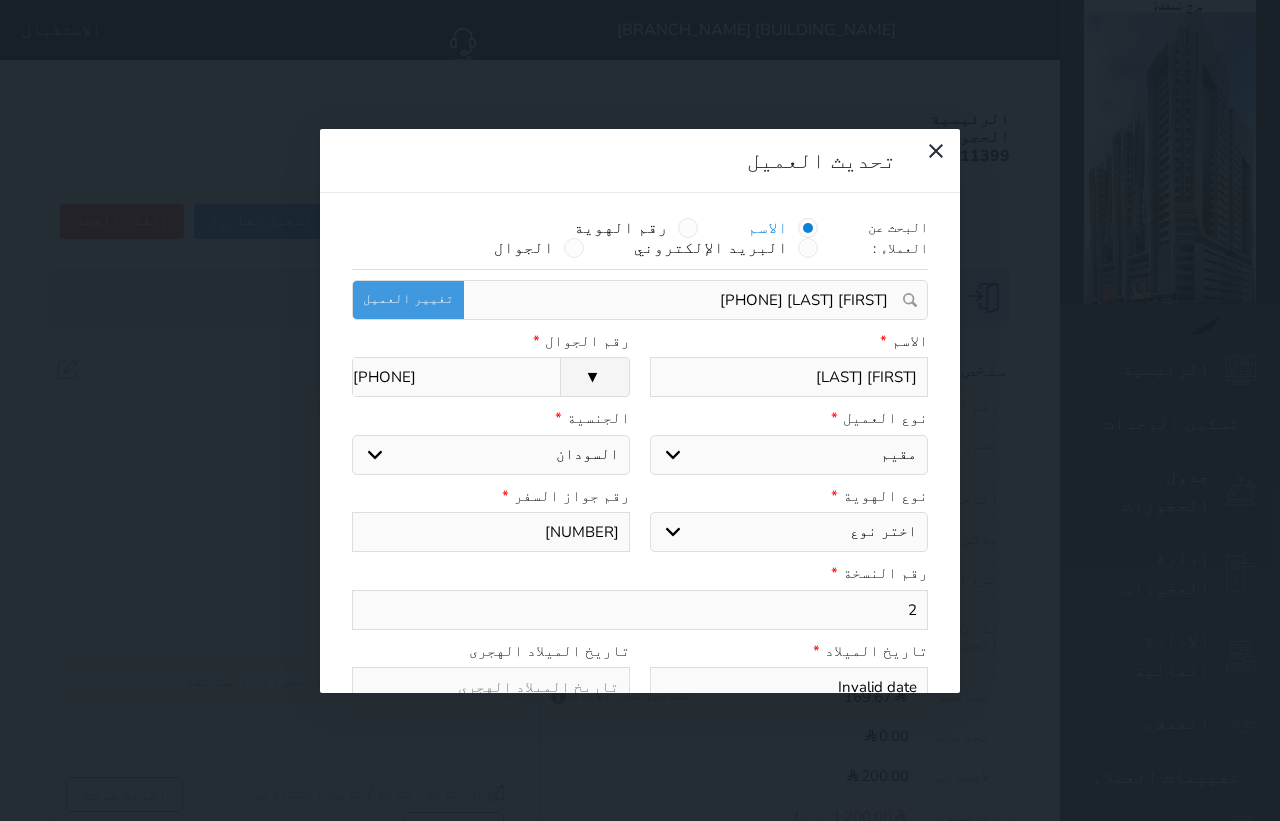 select on "304" 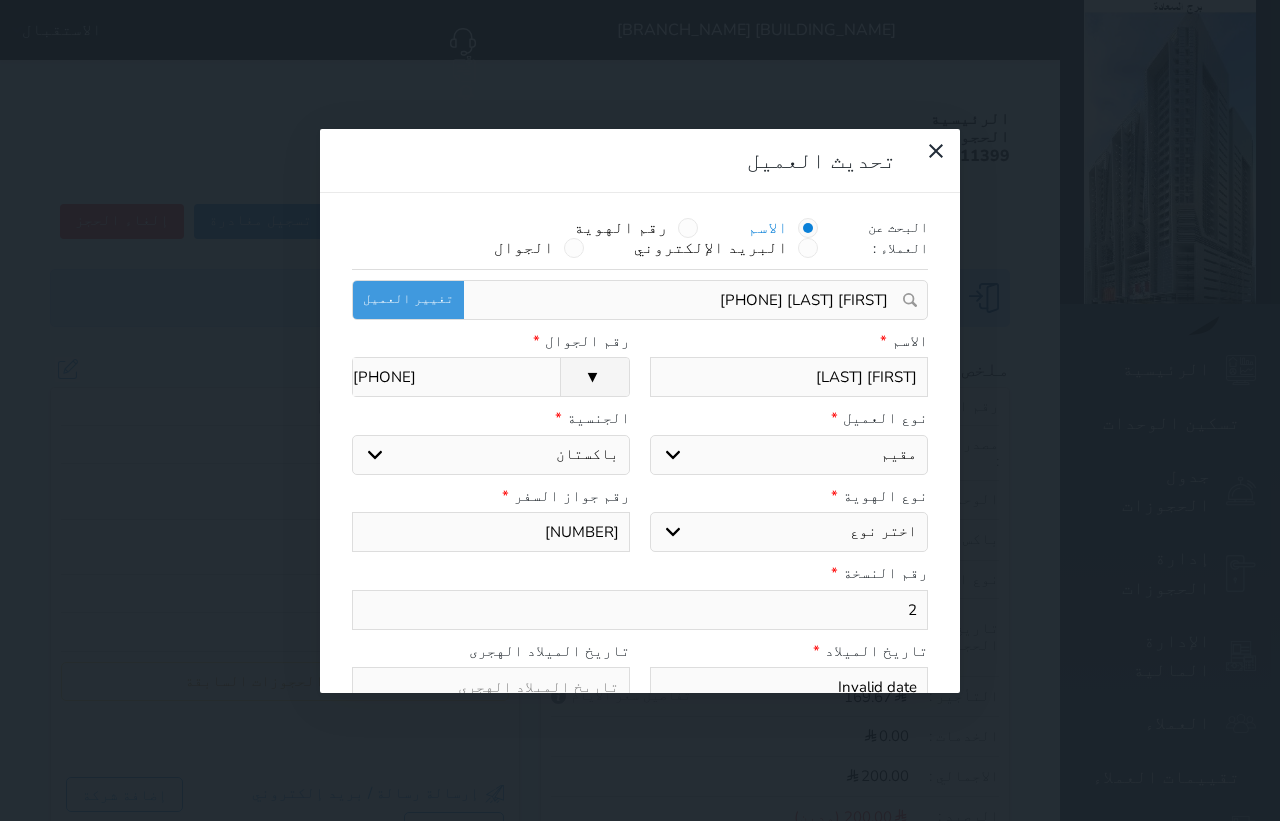 click on "اختر دولة   اثيوبيا اجنبي بجواز سعودي اخرى اذربيجان ارتيريا ارمينيا ازبكستان اسبانيا استراليا استونيا افراد القبائل افريقيا الوسطى افغانستان اكوادور الارجنتين الاردن الامارات العربية الامم المتحدة البانيا البحرين البرازيل البرتغال البريطانية في المحيط البوسنة والهرسك الجبل الأ سود الجزائر الدانمارك الراسالاخضر السلفادور السنغال السودان السويد الشاشان الصومال الصين الشعبية الصين الوطنية العراق الفلبين القبائل النازحة الكاميرون الكونغو الكويت الكويت-بدون المانيا المغرب المكسيك المملكة المتحدة المناهيل والمهرة النرويج النمسا النيجر الهند اليابان" at bounding box center [491, 455] 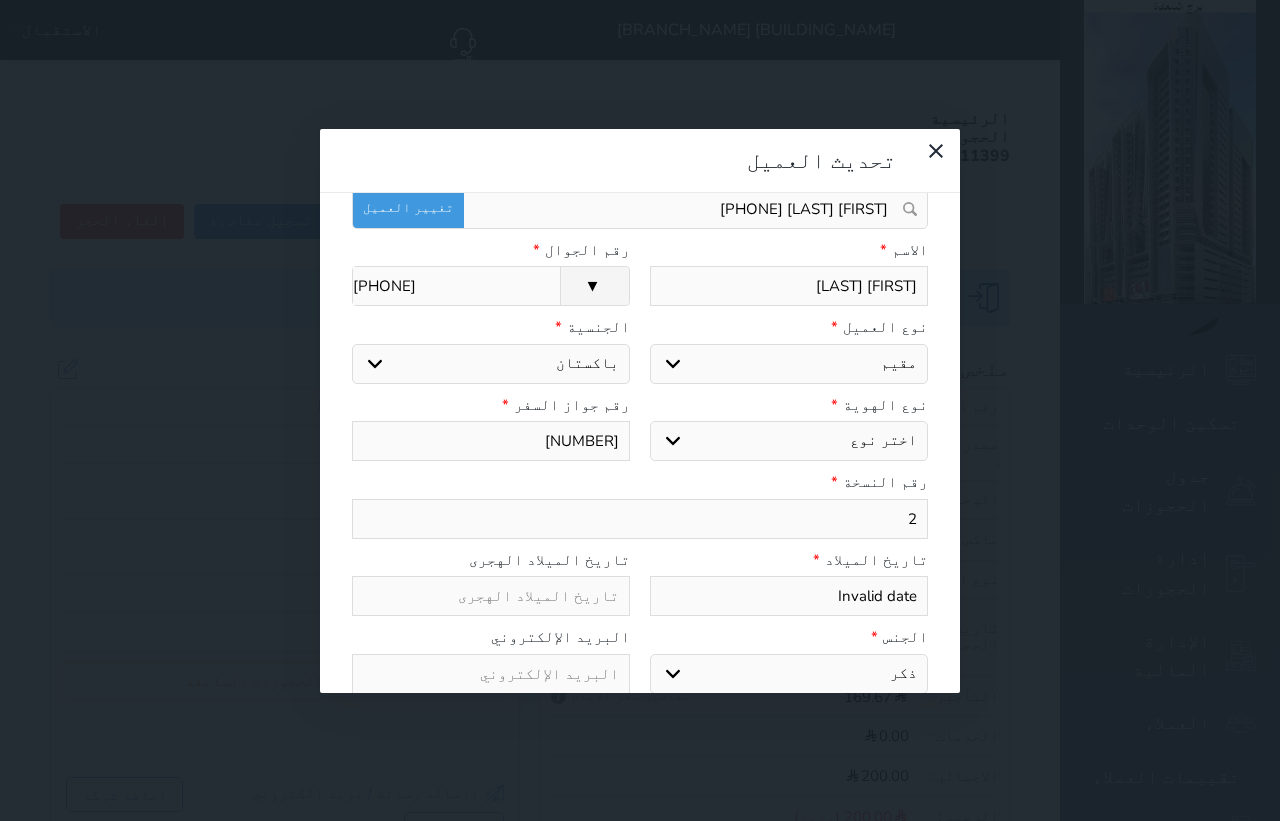 scroll, scrollTop: 200, scrollLeft: 0, axis: vertical 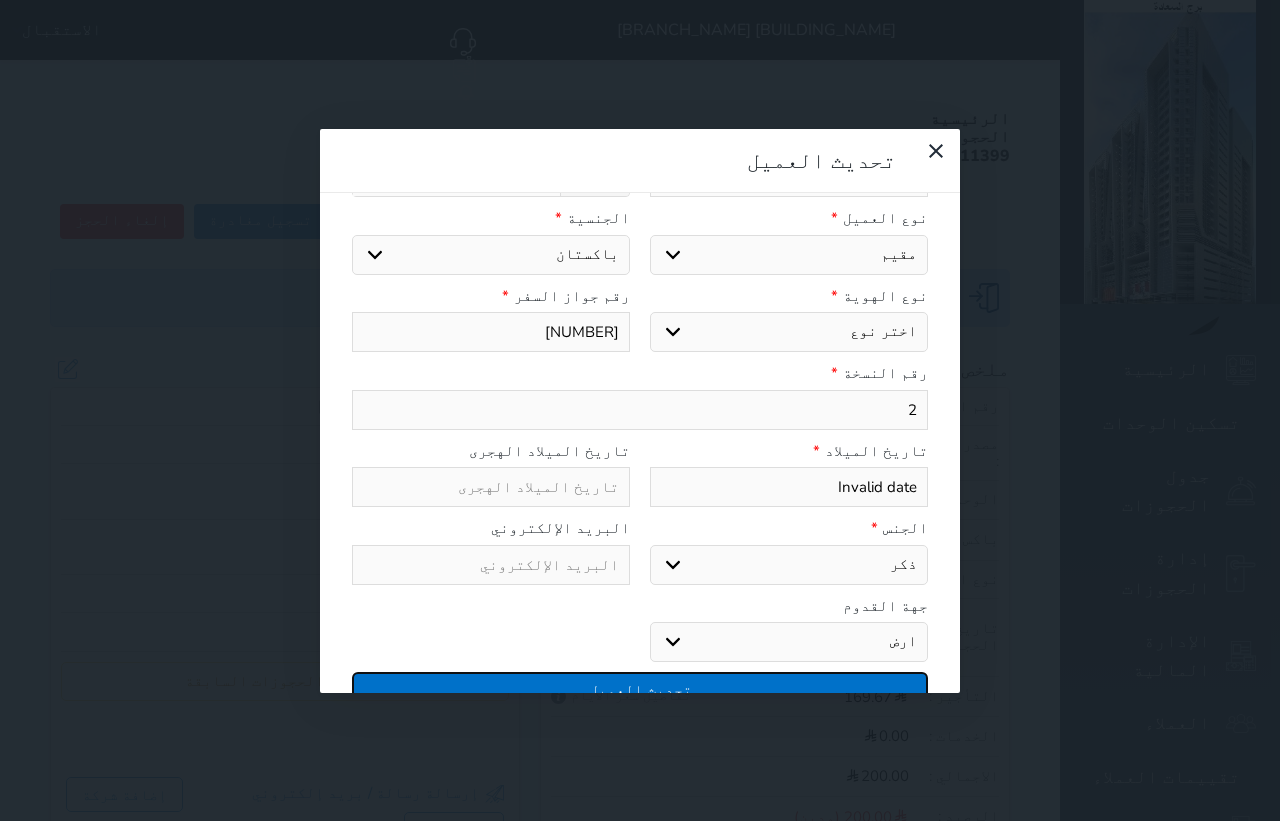 click on "تحديث العميل" at bounding box center (640, 689) 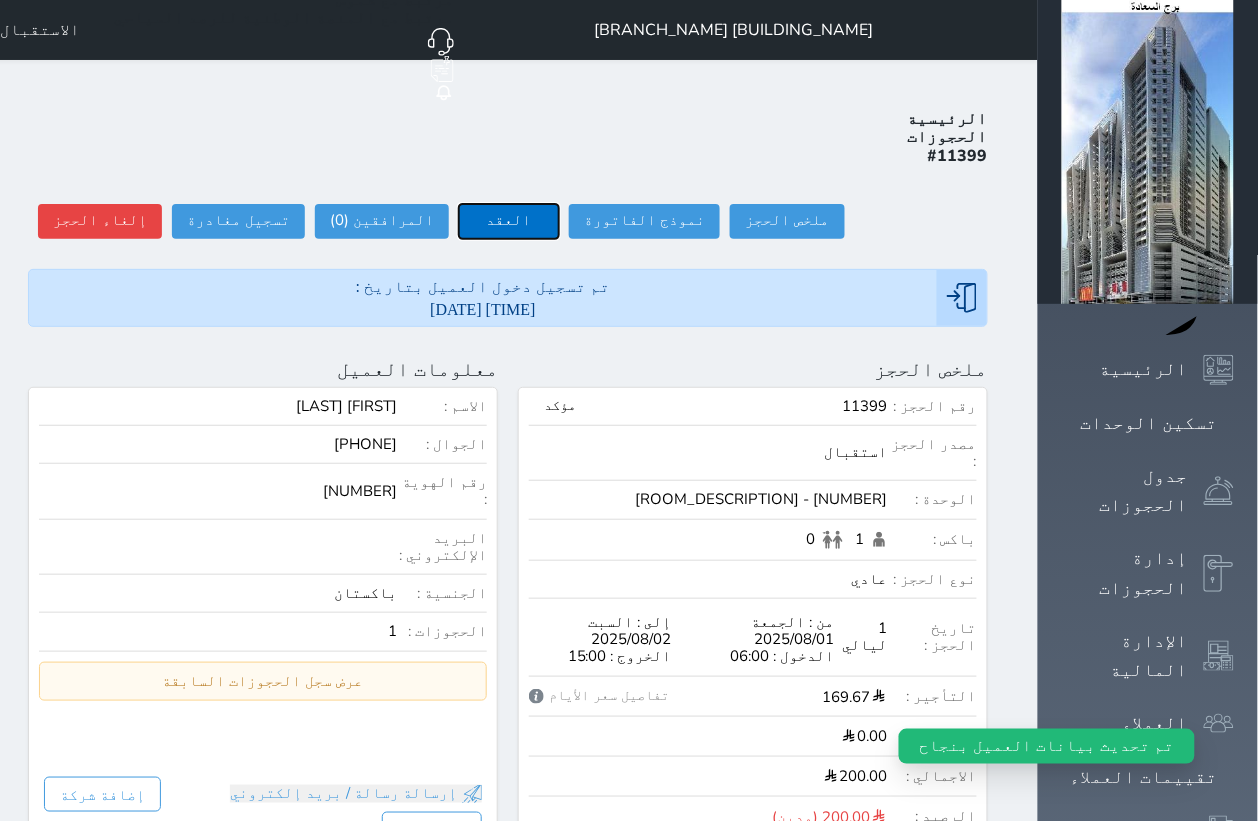 click on "العقد" at bounding box center [509, 221] 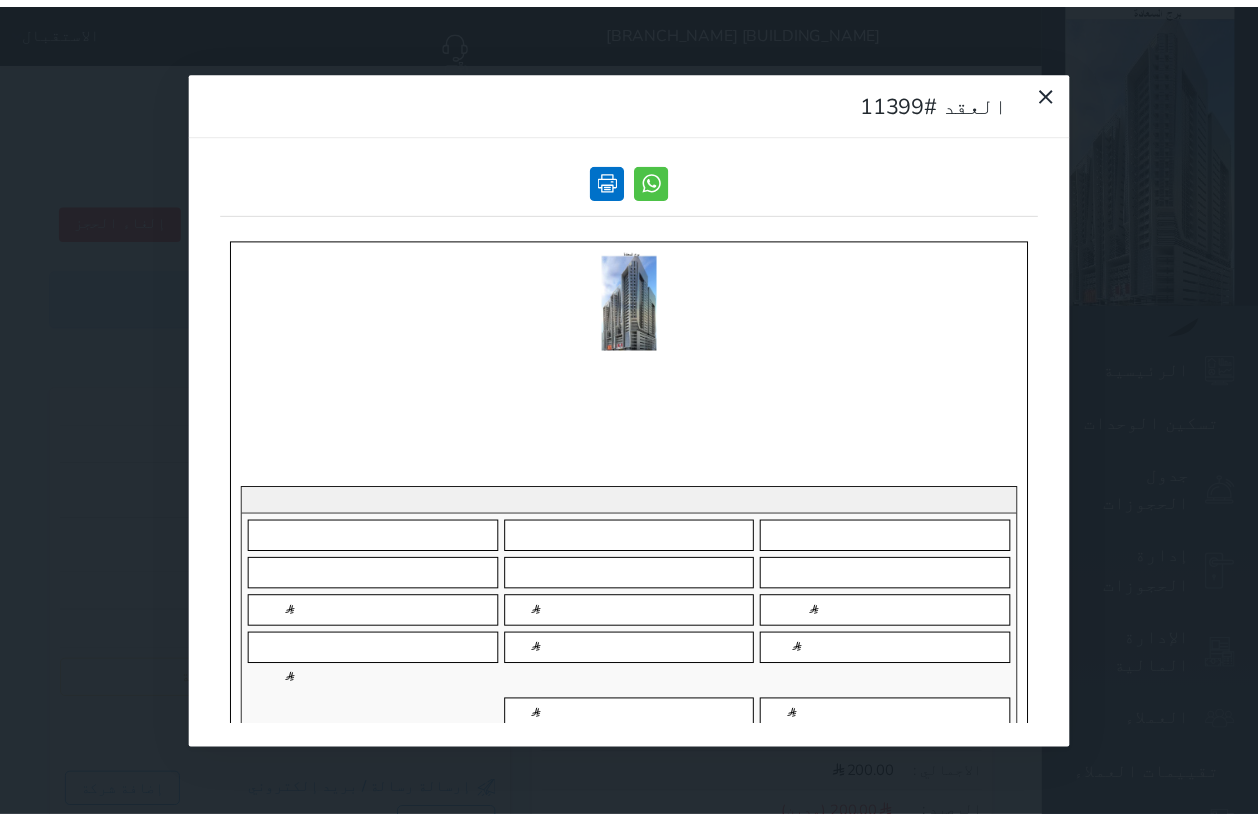 scroll, scrollTop: 0, scrollLeft: 0, axis: both 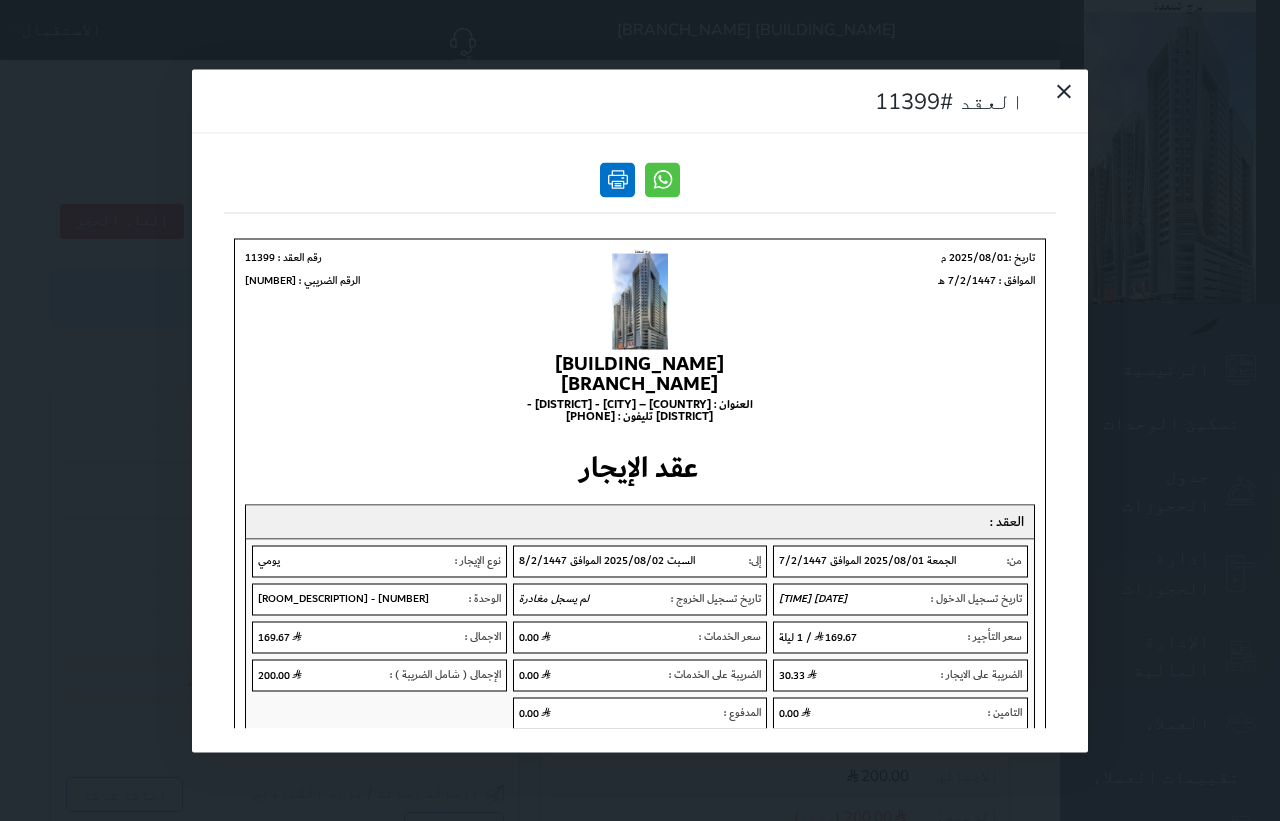 click at bounding box center [617, 179] 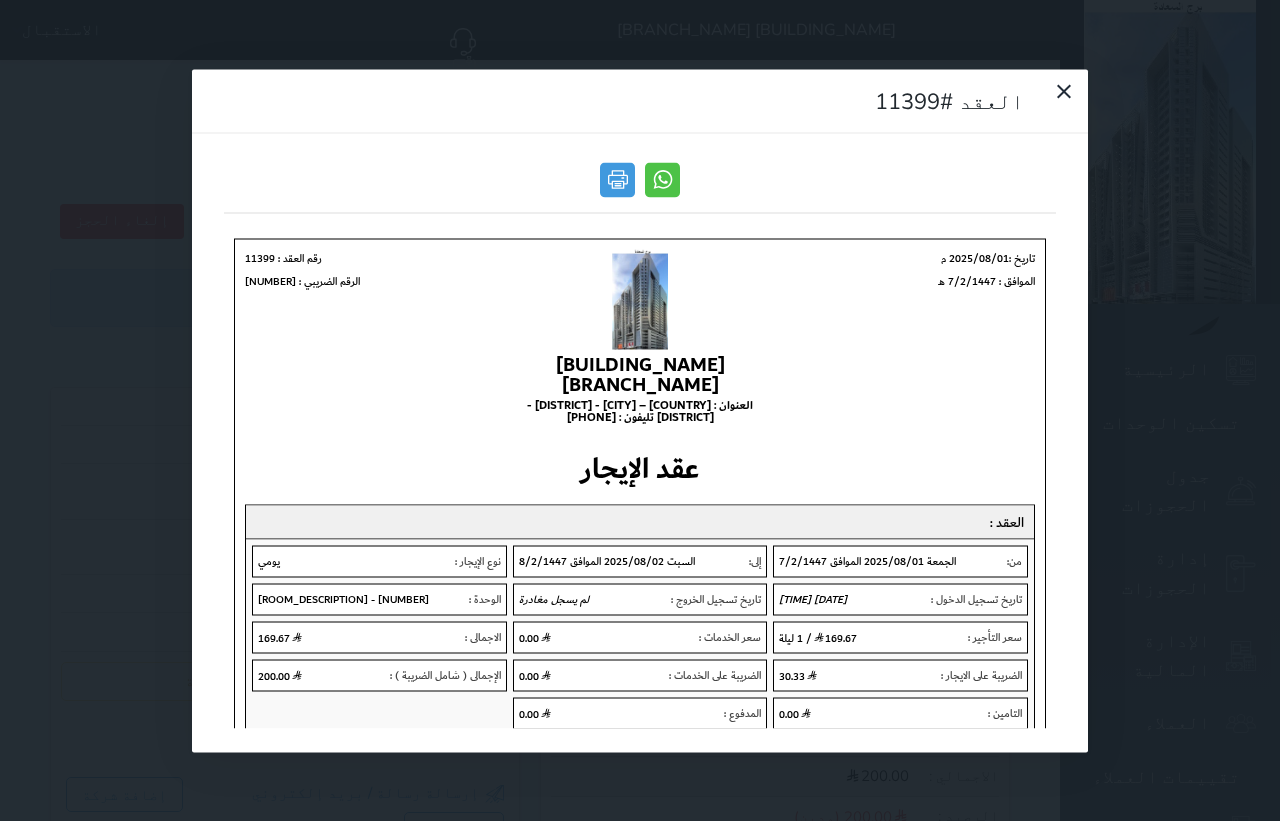 click on "العقد #11399" at bounding box center [640, 410] 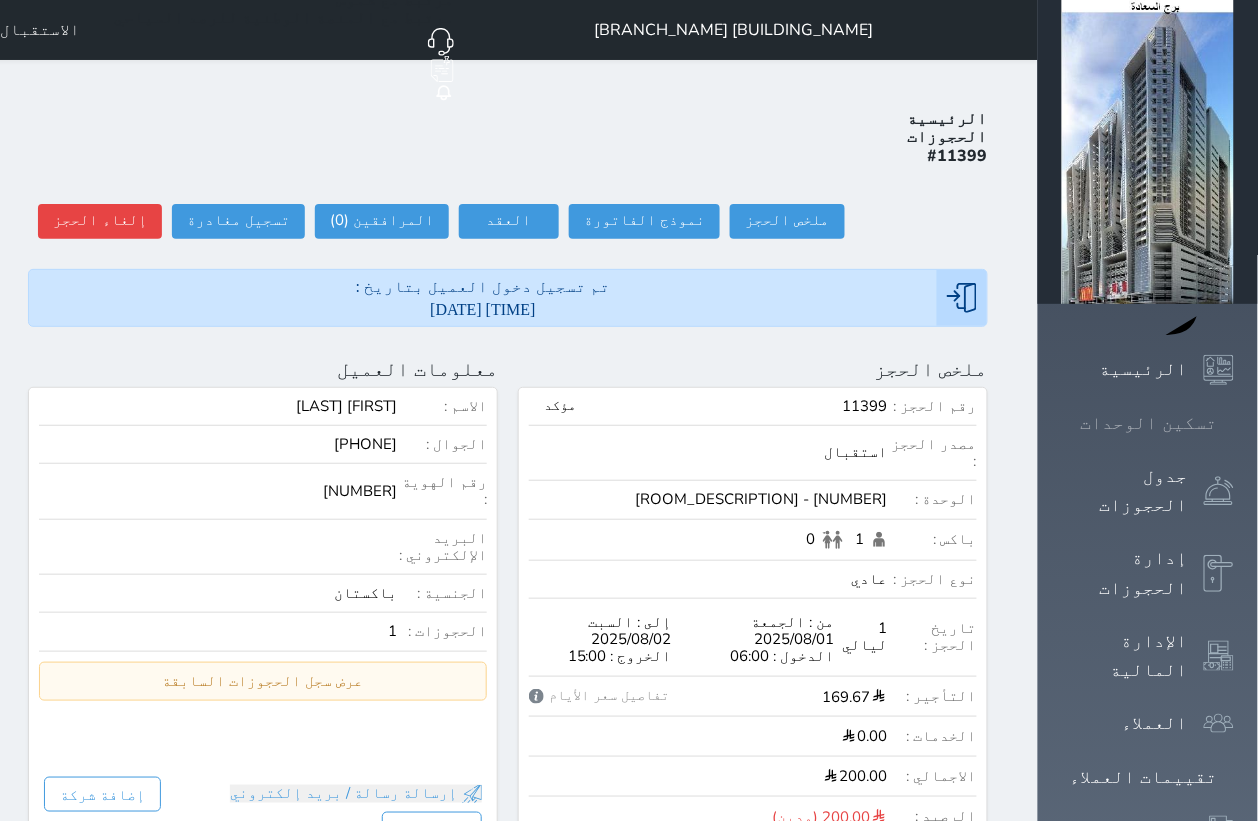 click at bounding box center [1234, 423] 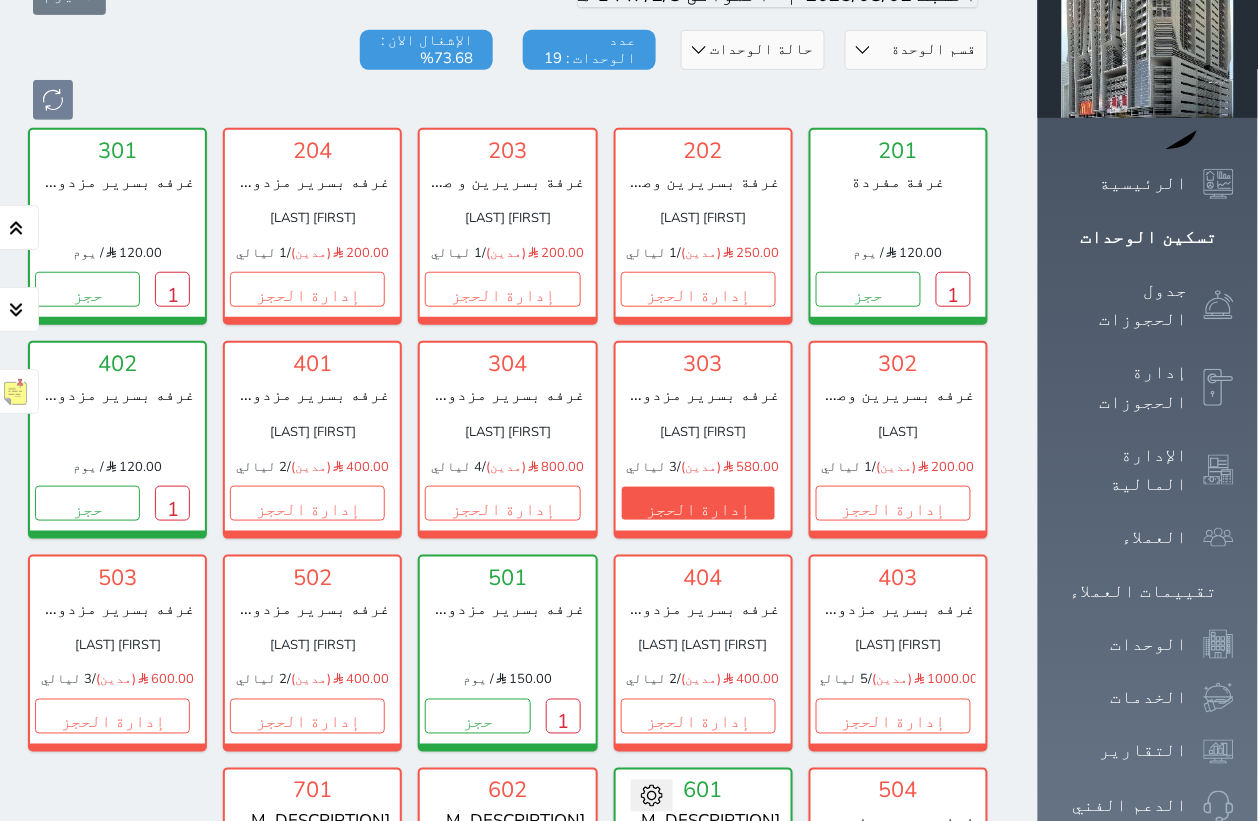 scroll, scrollTop: 327, scrollLeft: 0, axis: vertical 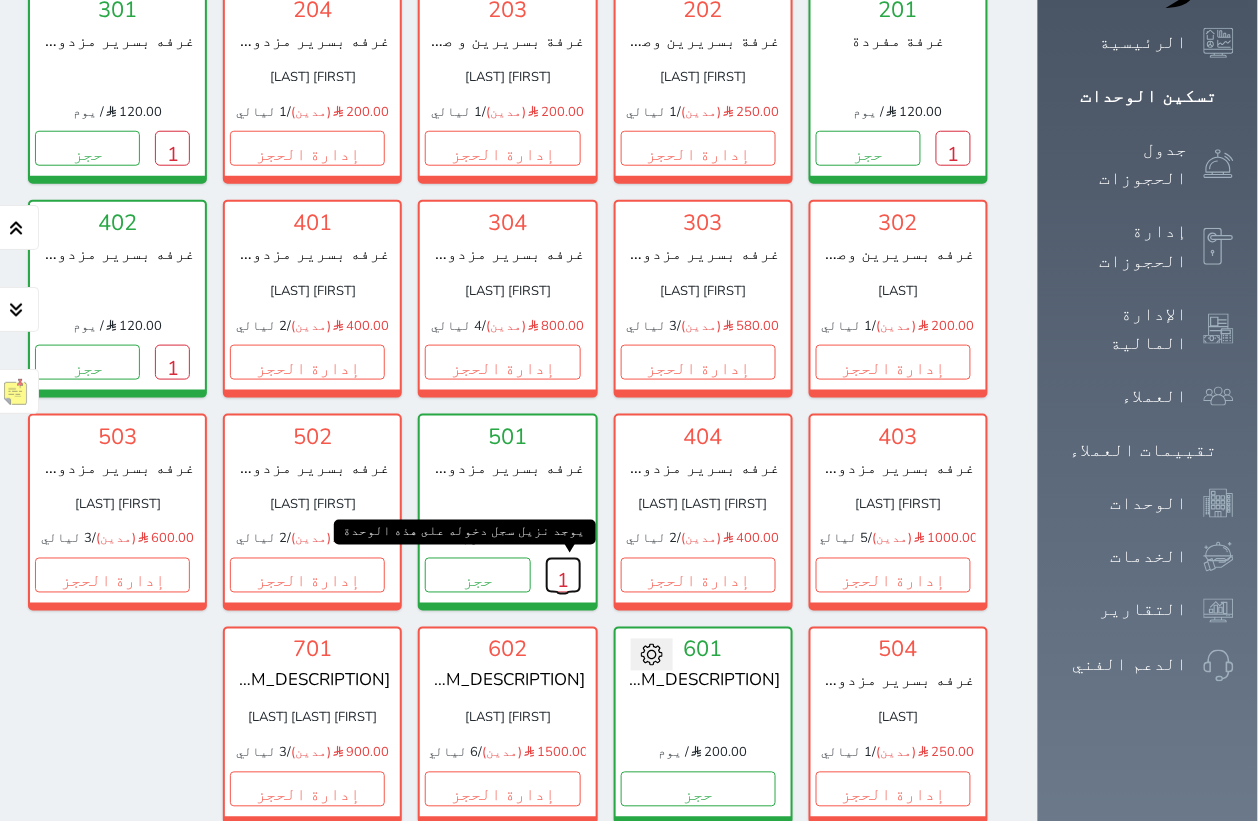 click on "1" at bounding box center [563, 575] 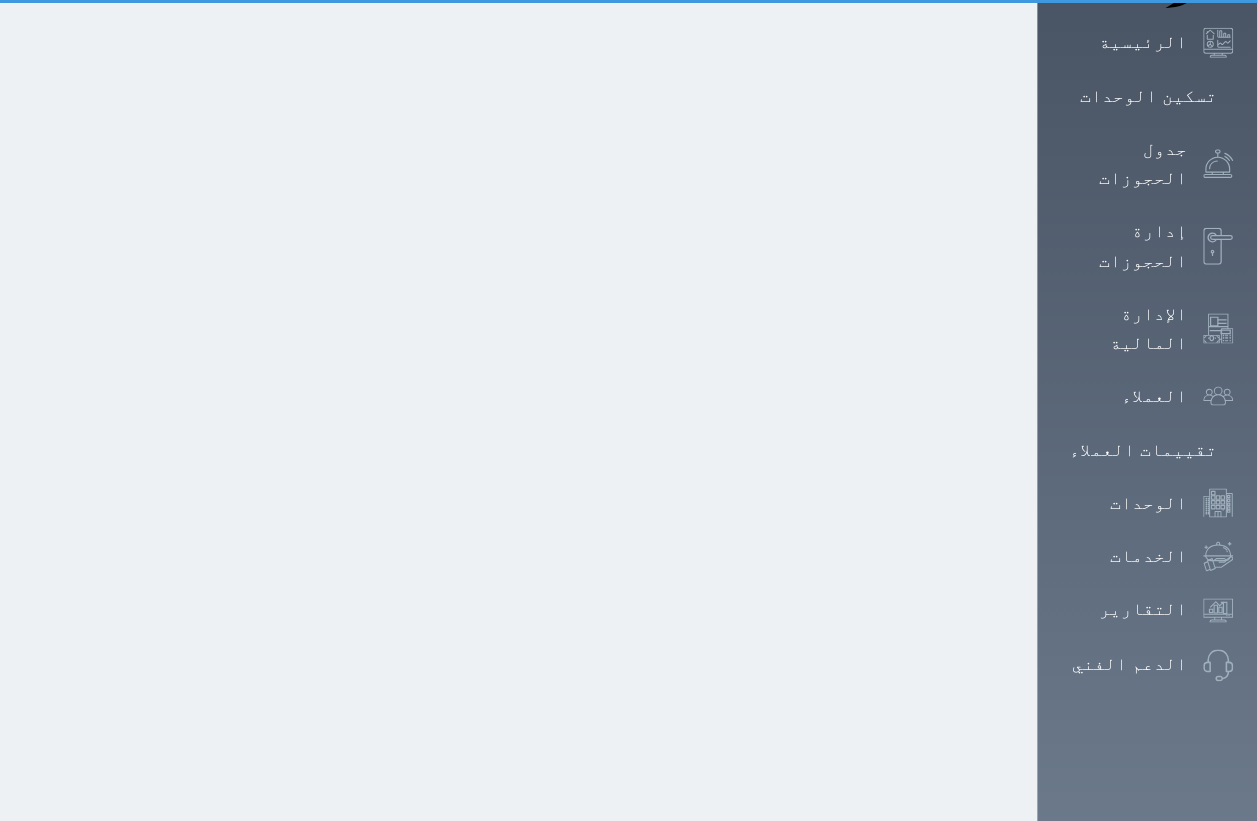 scroll, scrollTop: 0, scrollLeft: 0, axis: both 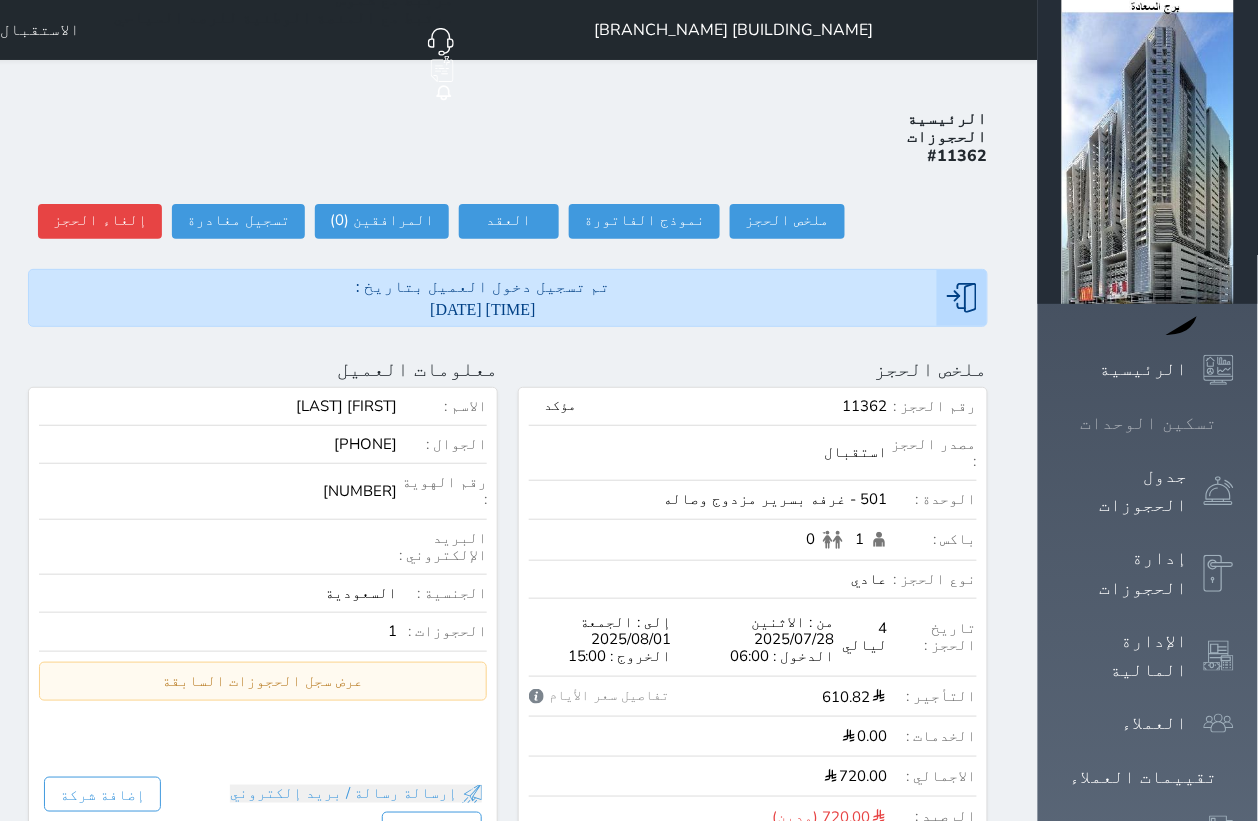 click 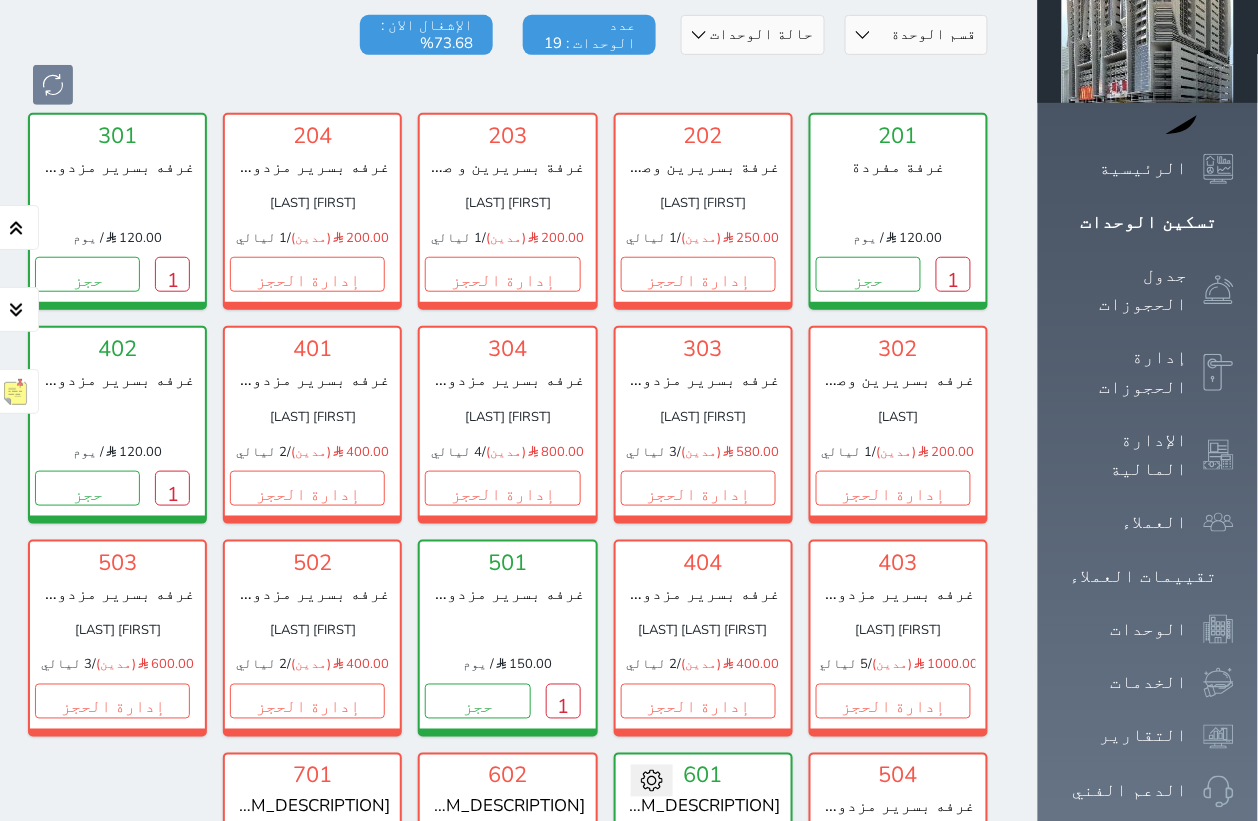 scroll, scrollTop: 202, scrollLeft: 0, axis: vertical 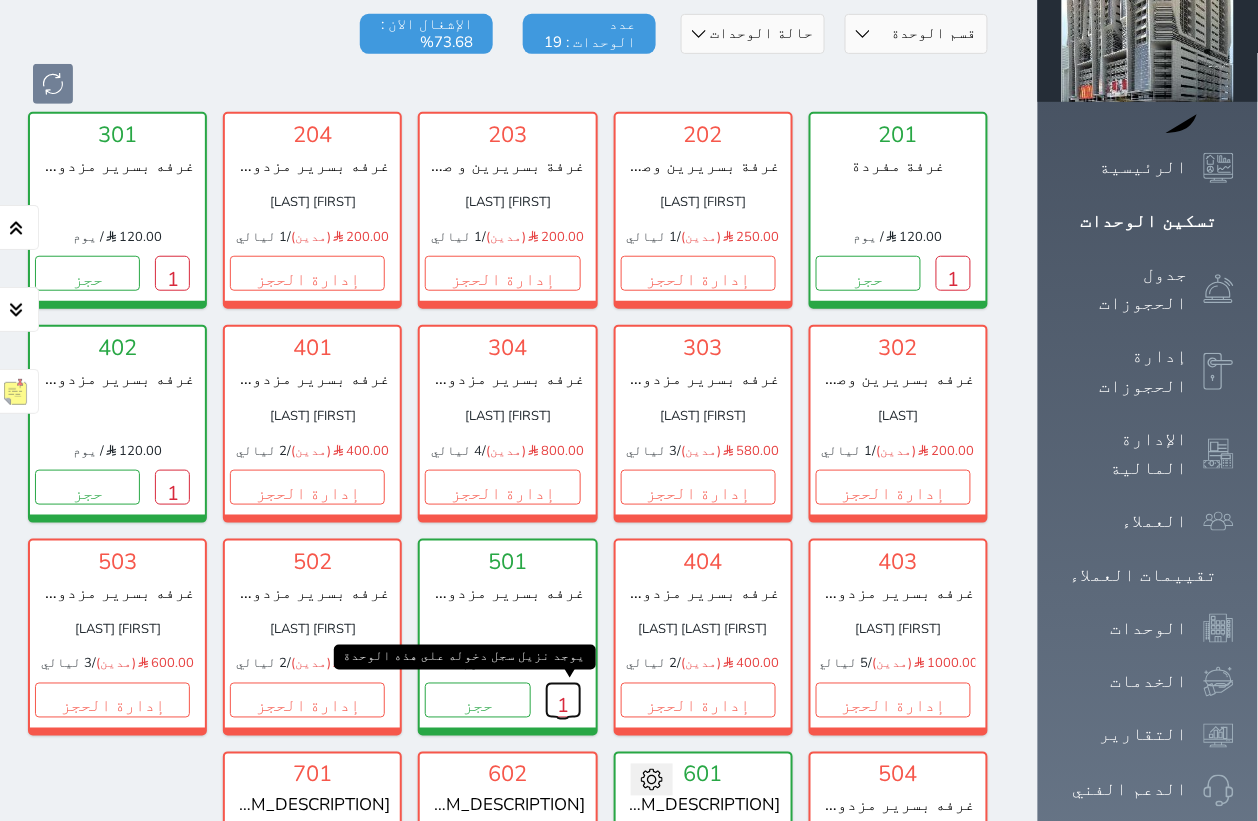click on "1" at bounding box center (563, 700) 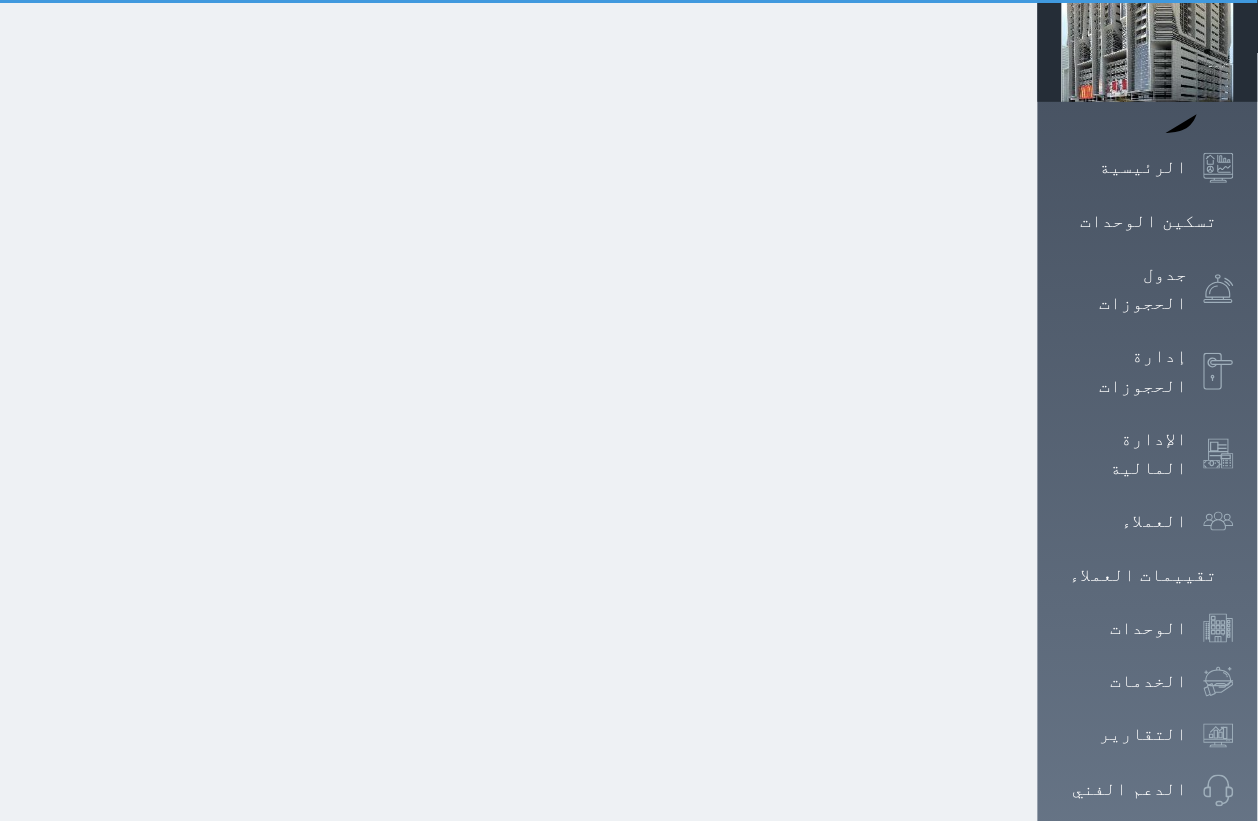 scroll, scrollTop: 0, scrollLeft: 0, axis: both 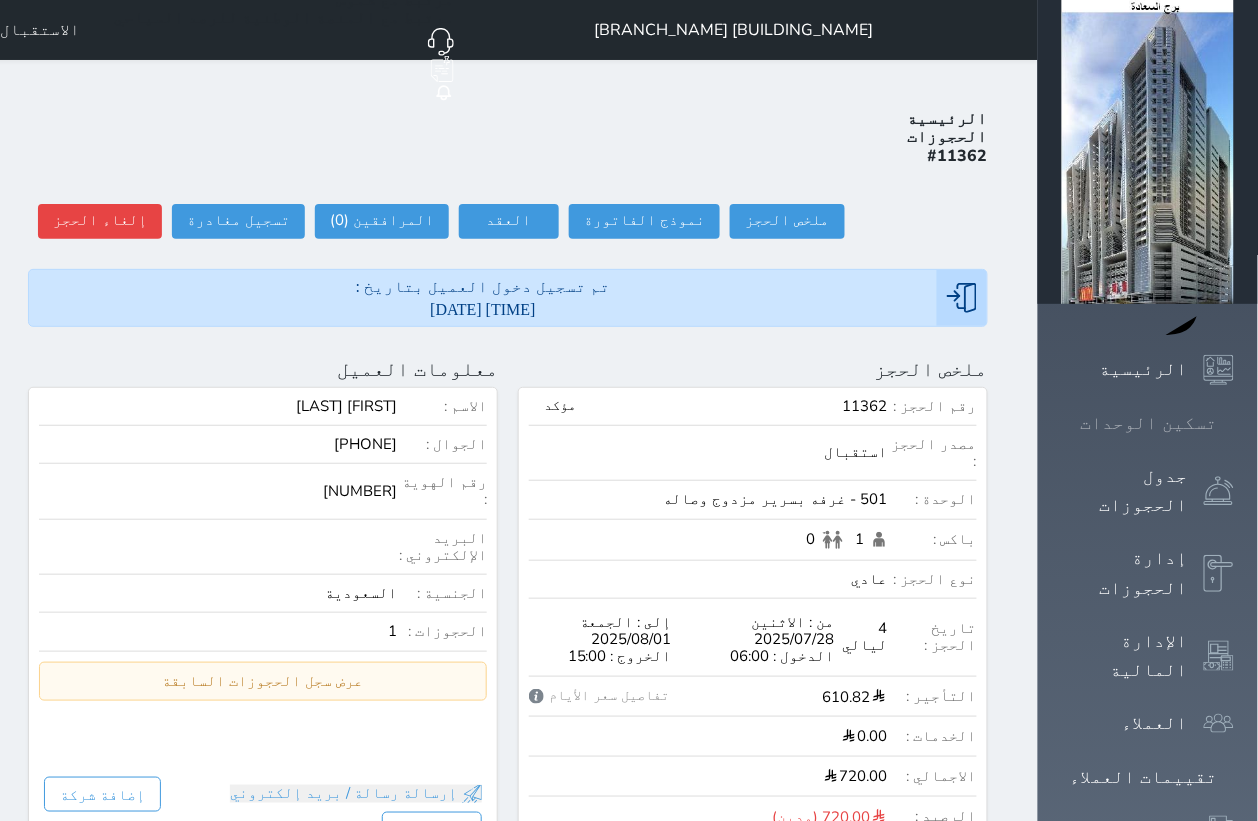 click on "تسكين الوحدات" at bounding box center (1149, 423) 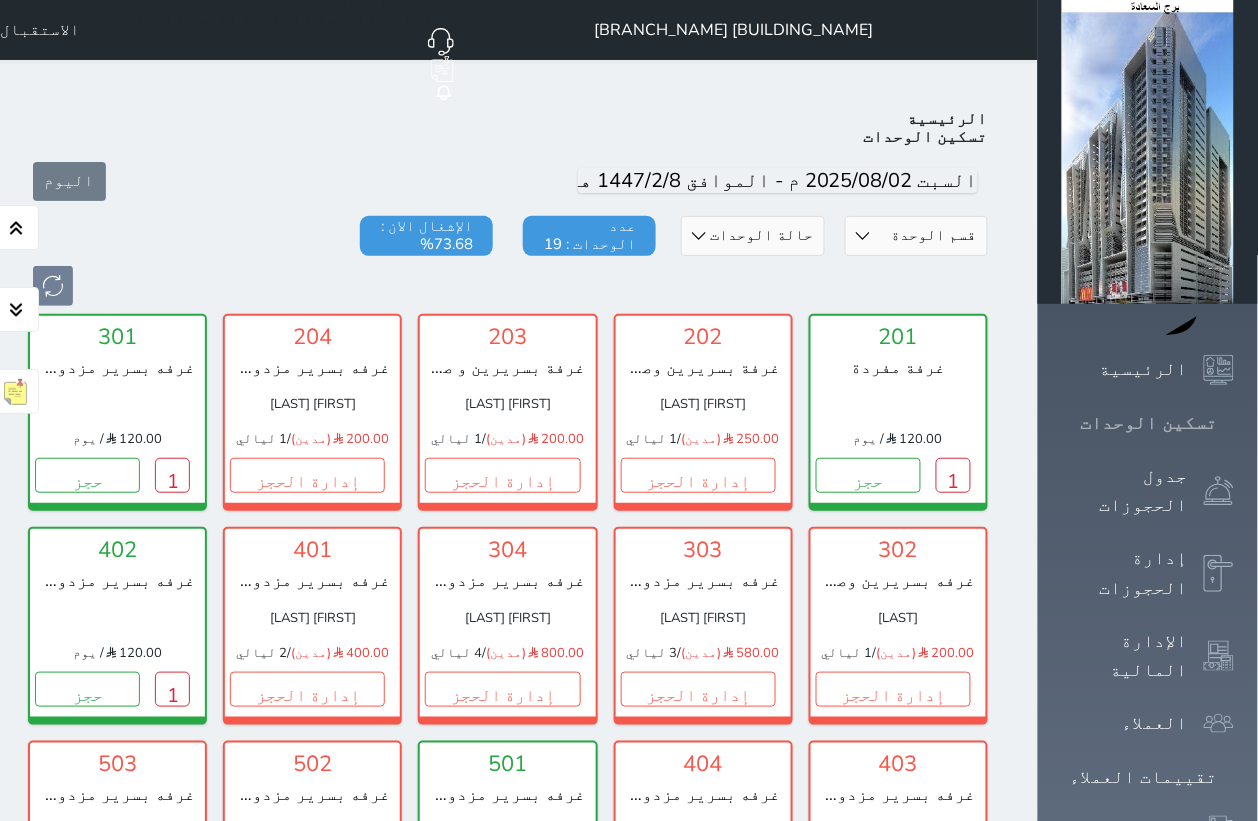scroll, scrollTop: 77, scrollLeft: 0, axis: vertical 